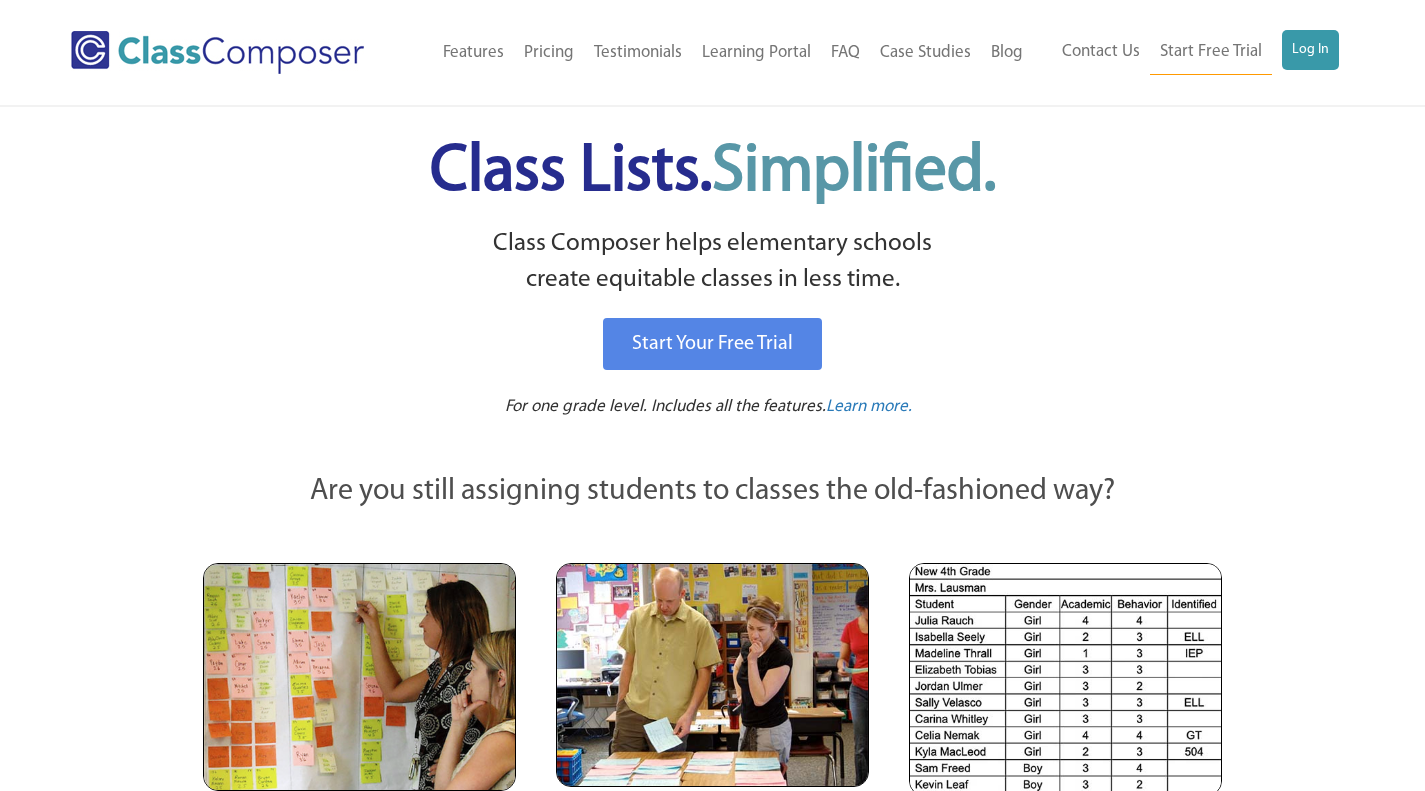 scroll, scrollTop: 0, scrollLeft: 0, axis: both 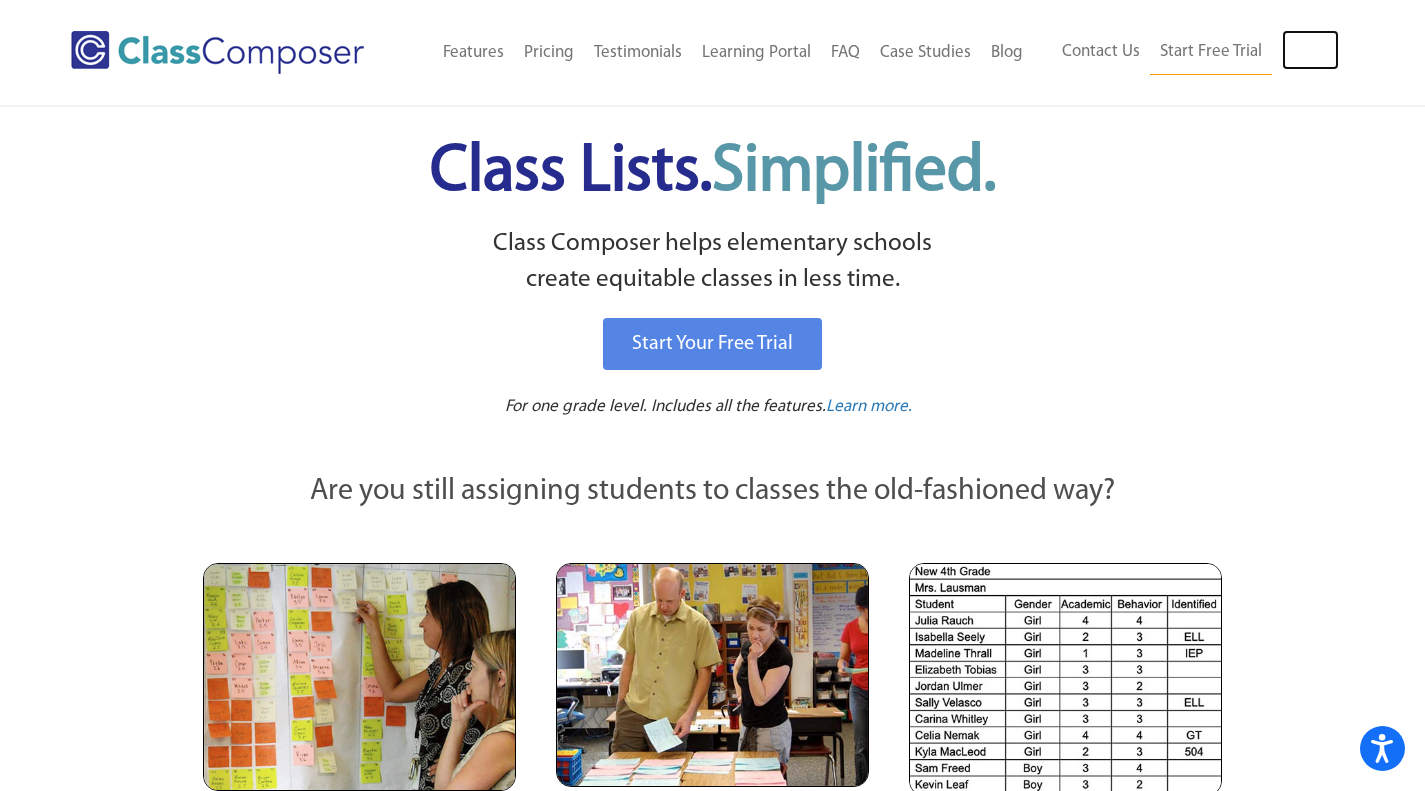 click on "Log In" at bounding box center [1310, 50] 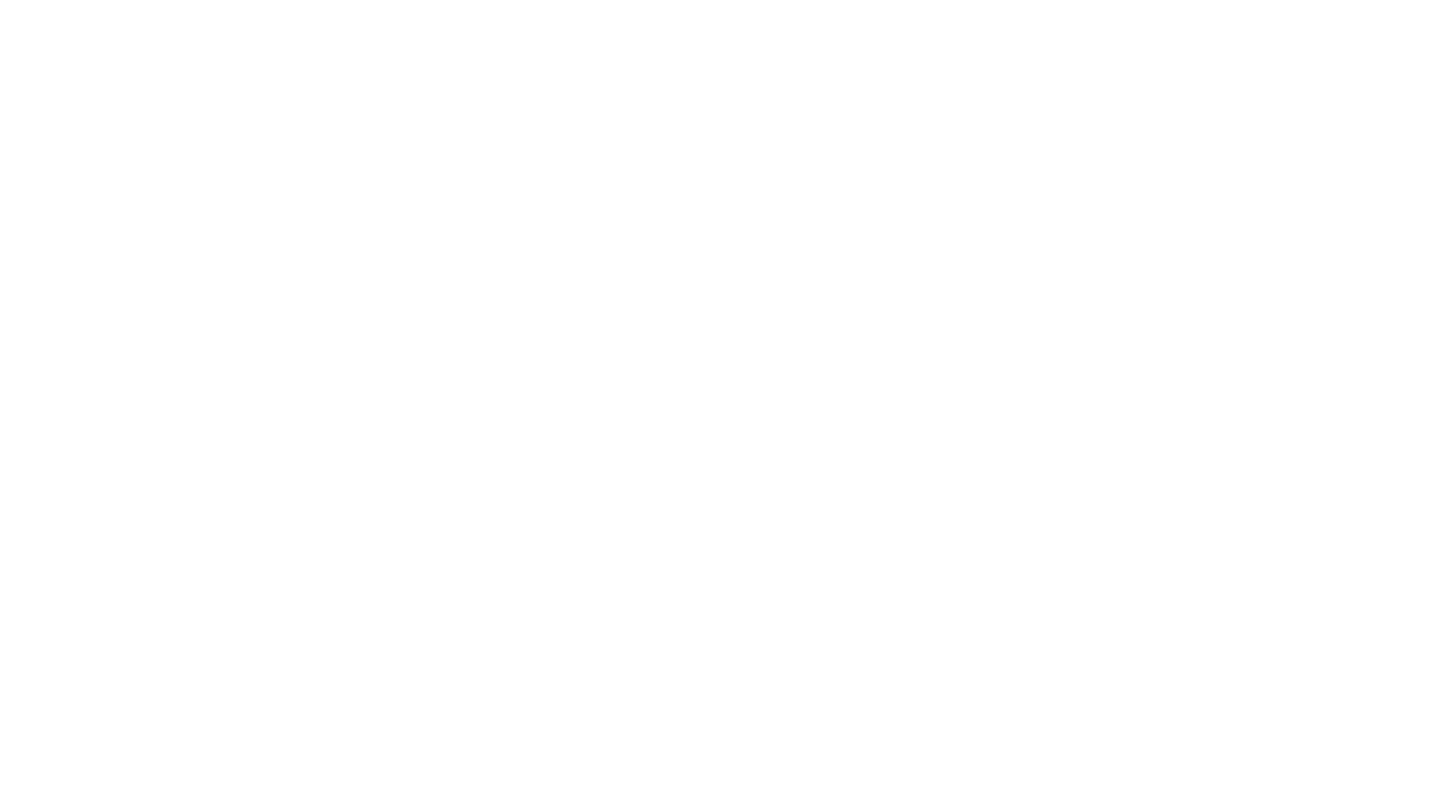 scroll, scrollTop: 0, scrollLeft: 0, axis: both 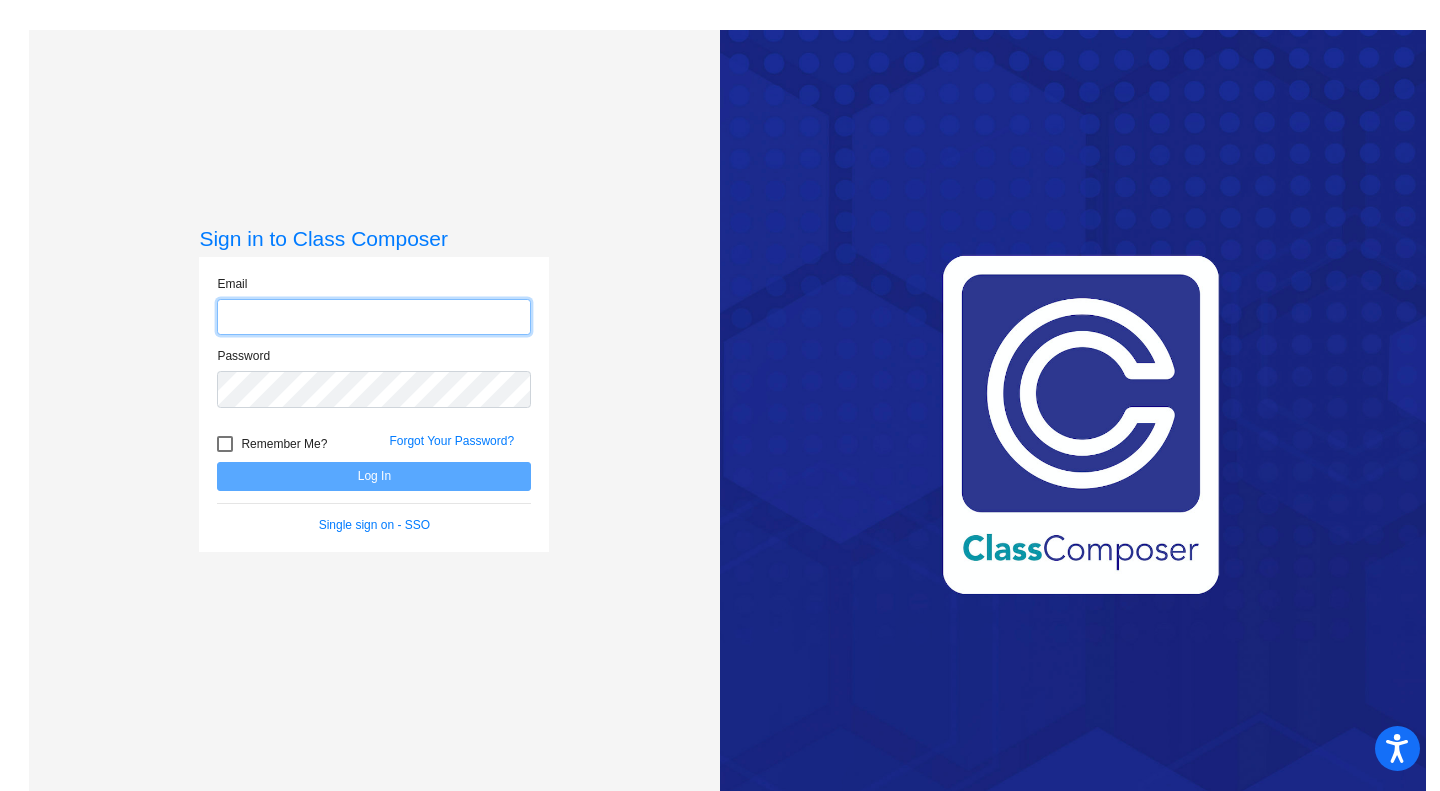 type on "[FIRST]@[DOMAIN]" 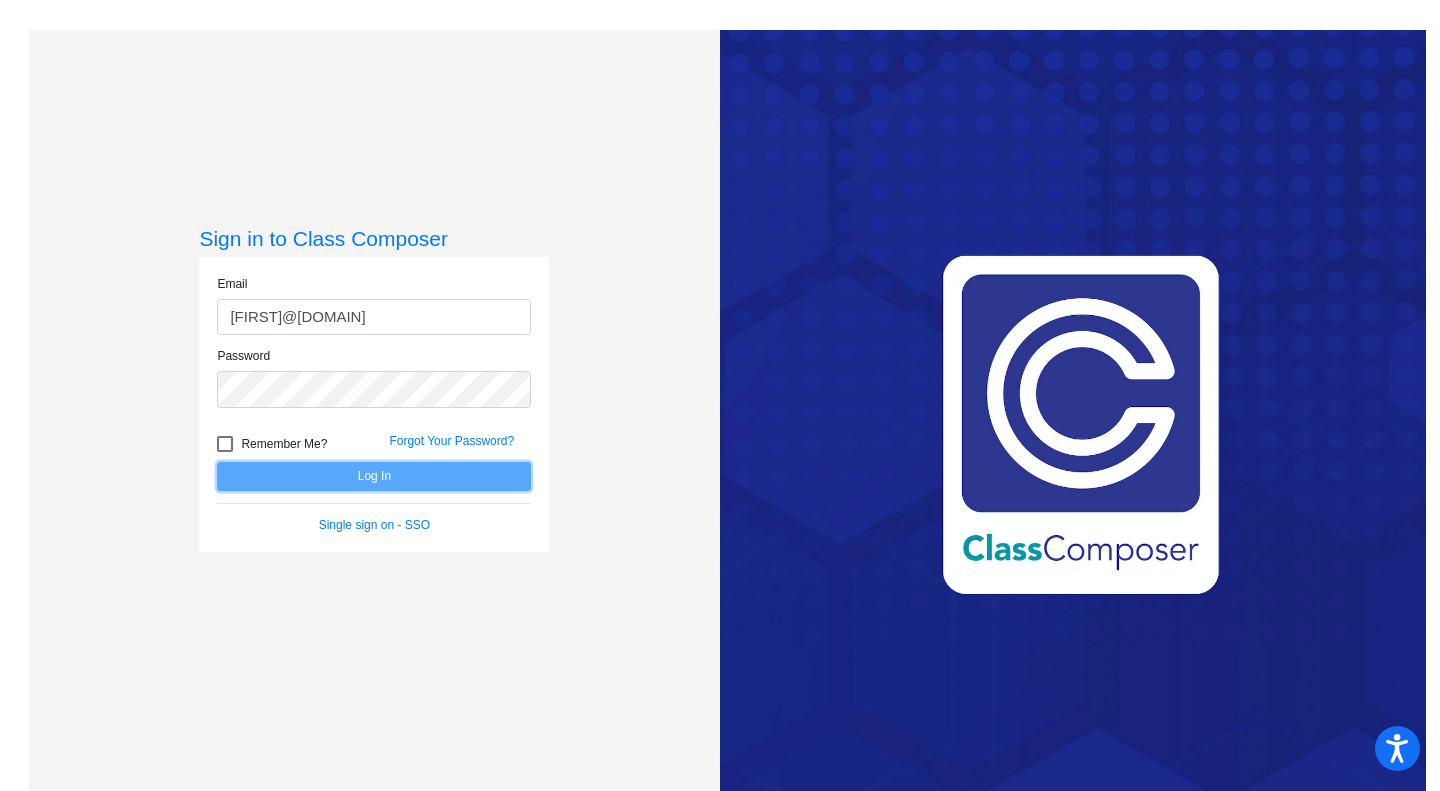 click on "Log In" 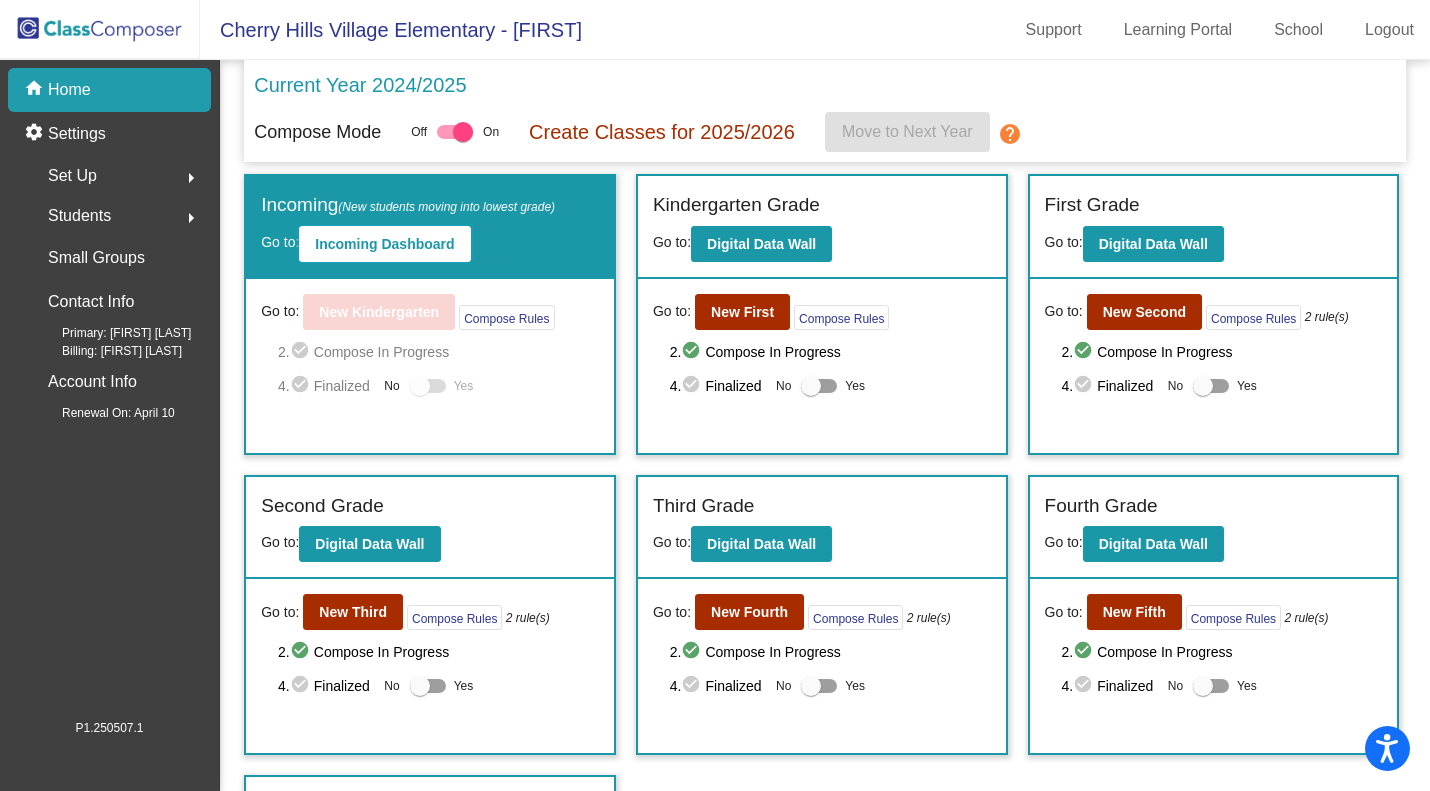 click on "Incoming Dashboard" 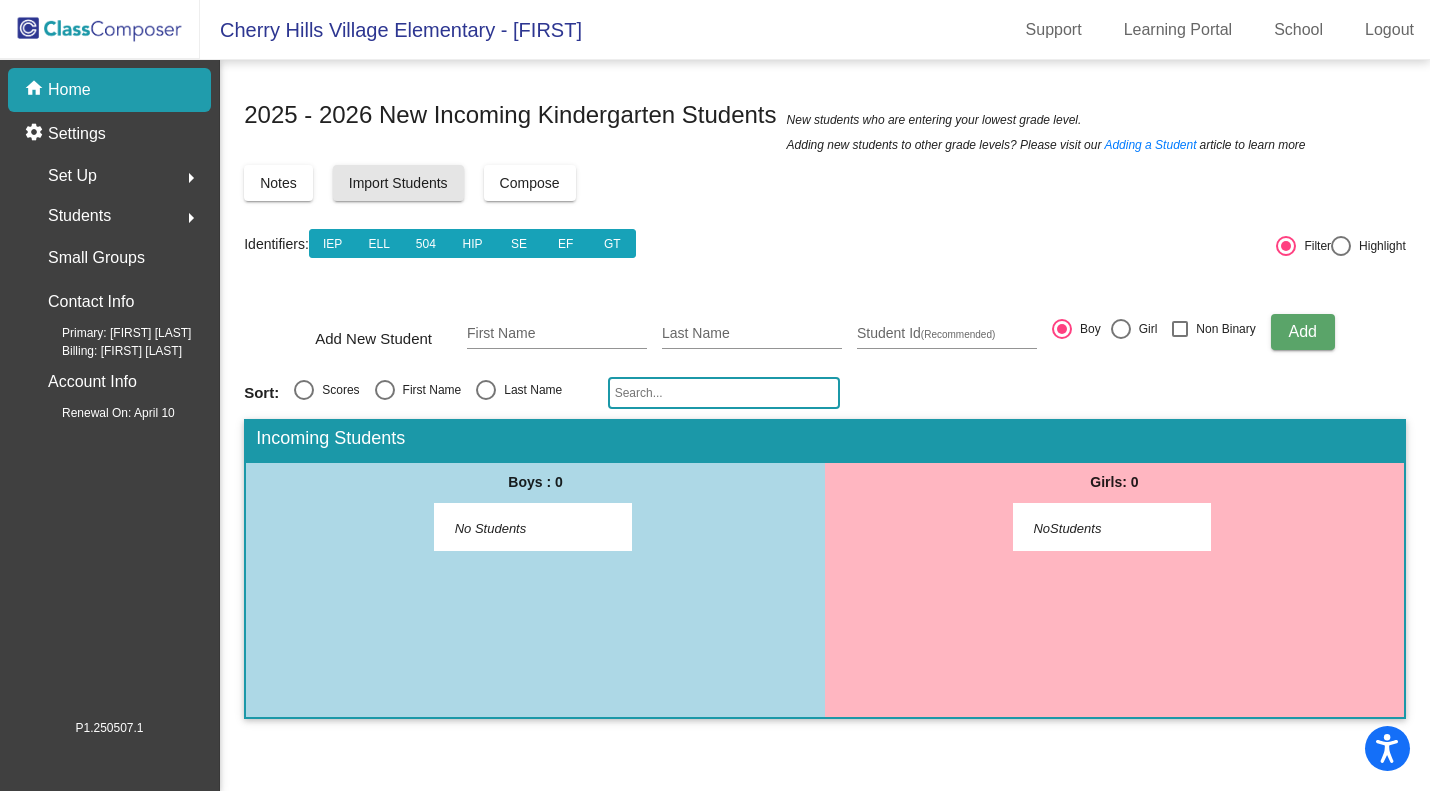 click on "Import Students" 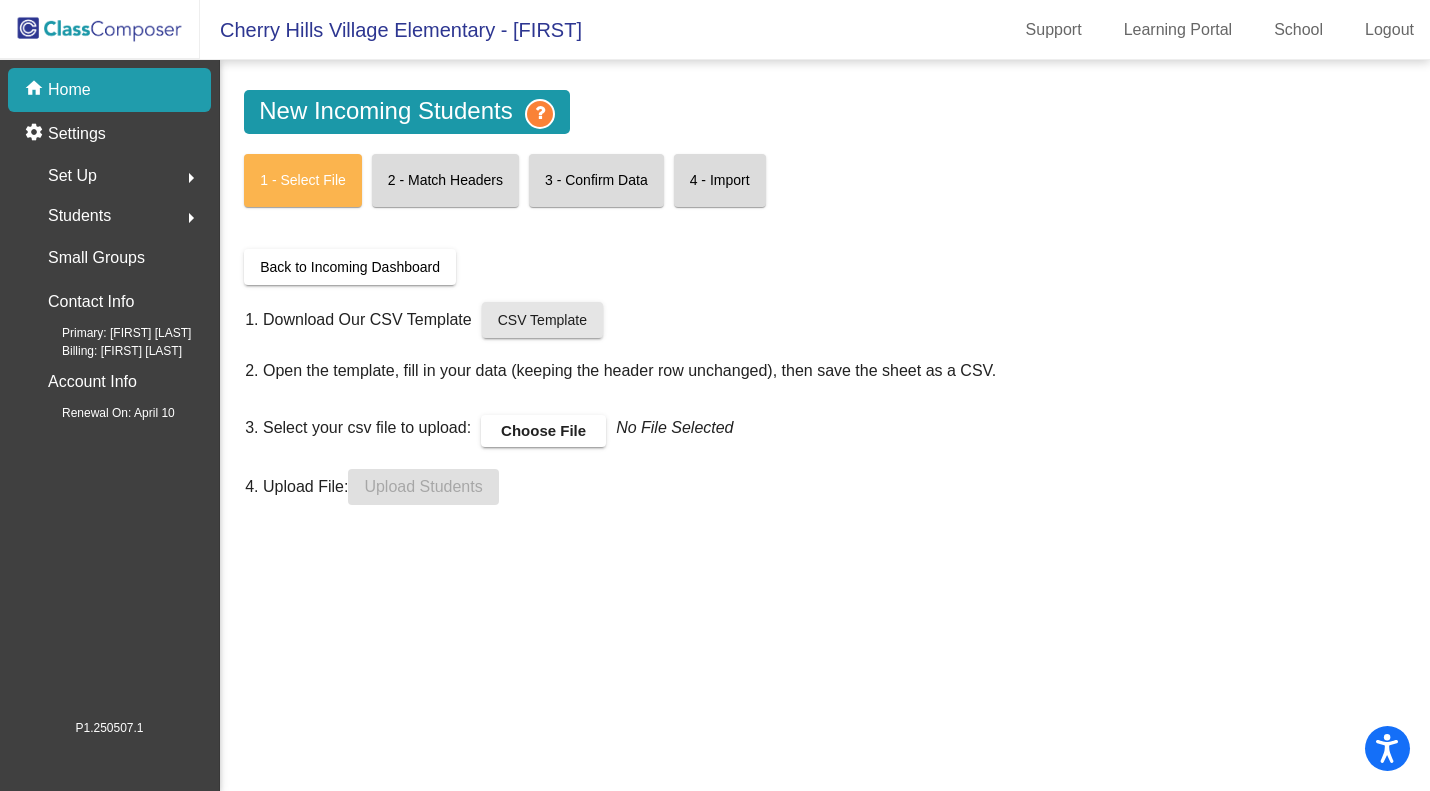 click on "CSV Template" at bounding box center [542, 320] 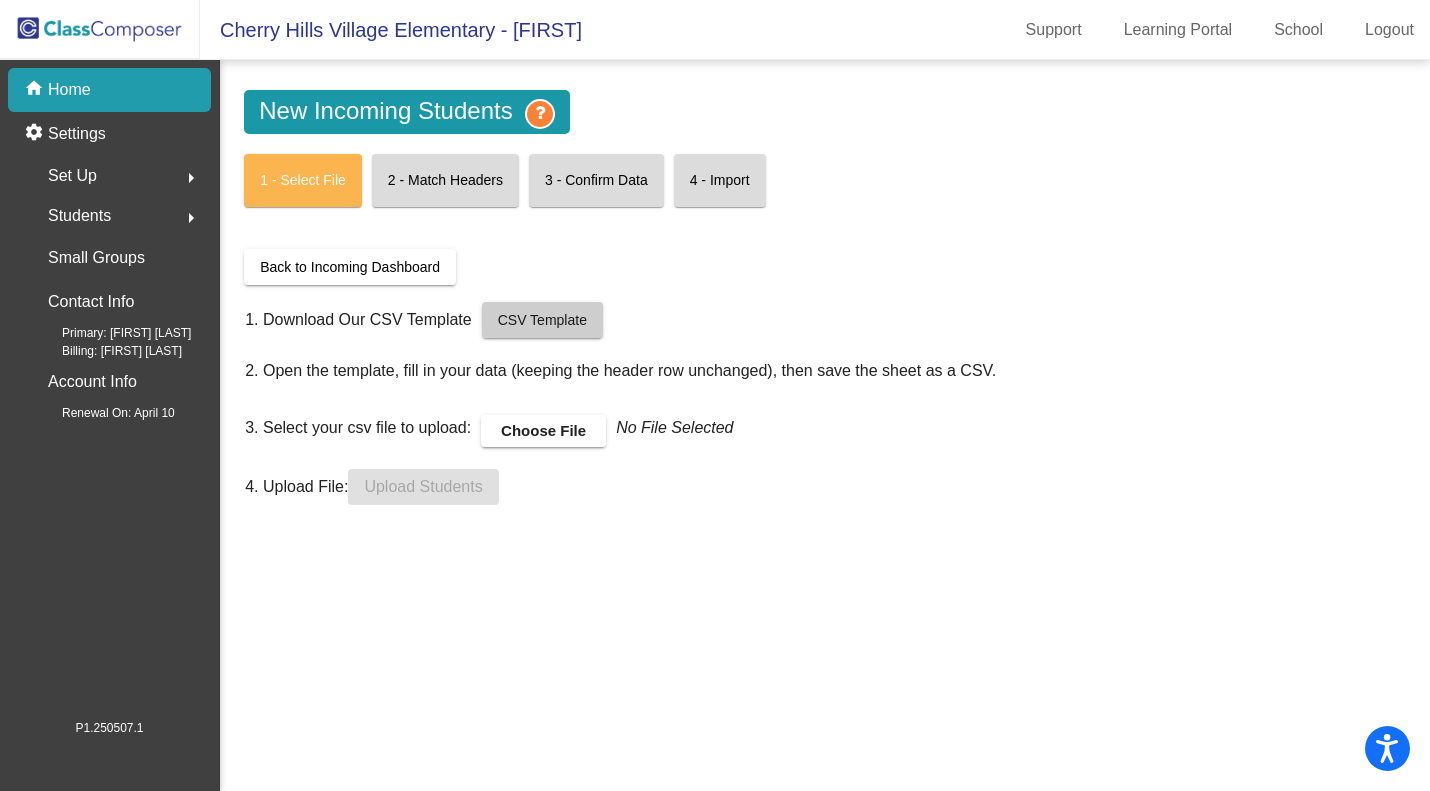 click on "CSV Template" at bounding box center [542, 320] 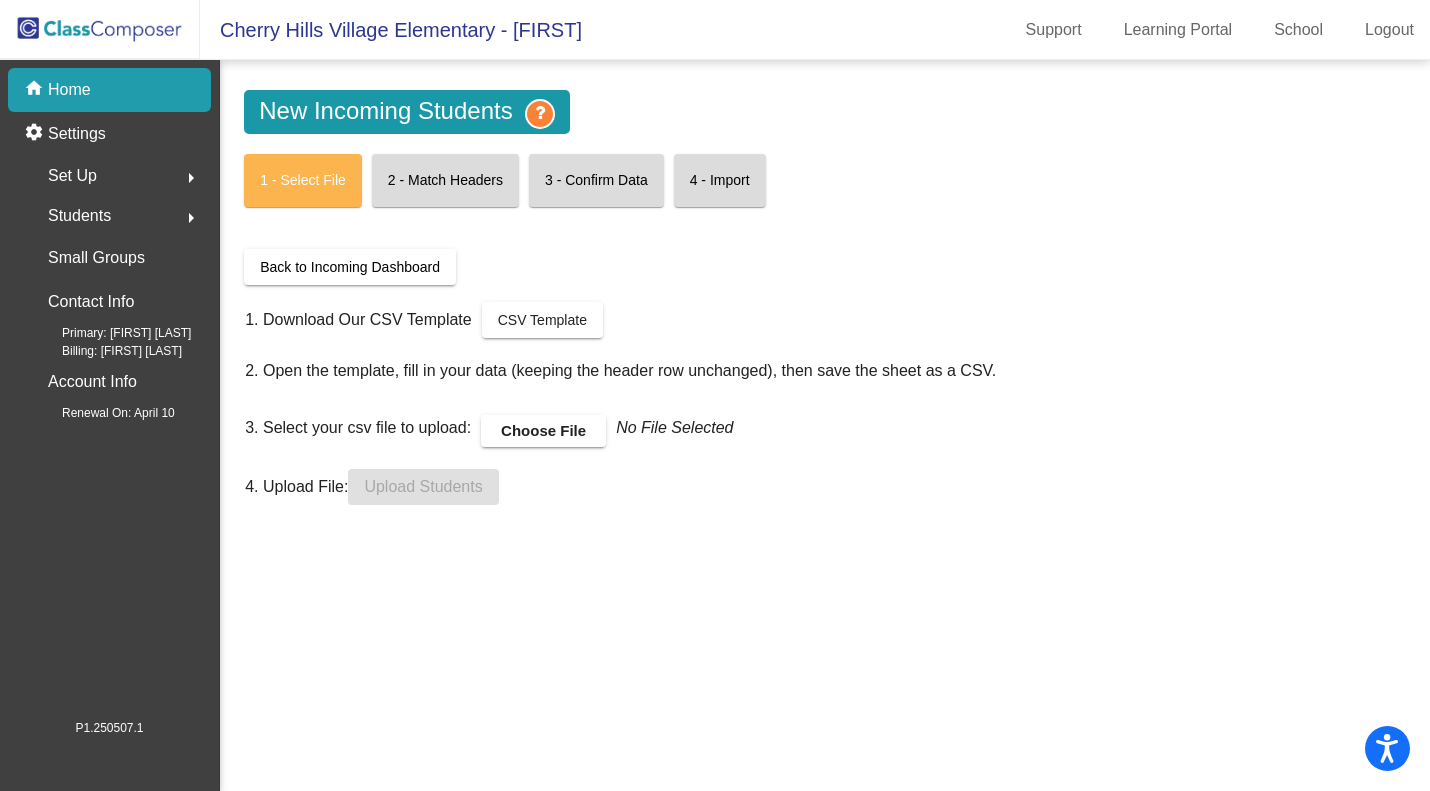 click on "New Incoming Students   1 - Select File   2 - Match Headers  3 - Confirm Data  4 - Import  Back to Incoming Dashboard  1. Download Our CSV Template CSV Template CSV Template 2. Open the template, fill in your data (keeping the header row unchanged), then save the sheet as a CSV. 3. Select your csv file to upload:  Choose File   No File Selected  4. Upload File:   Upload Students" 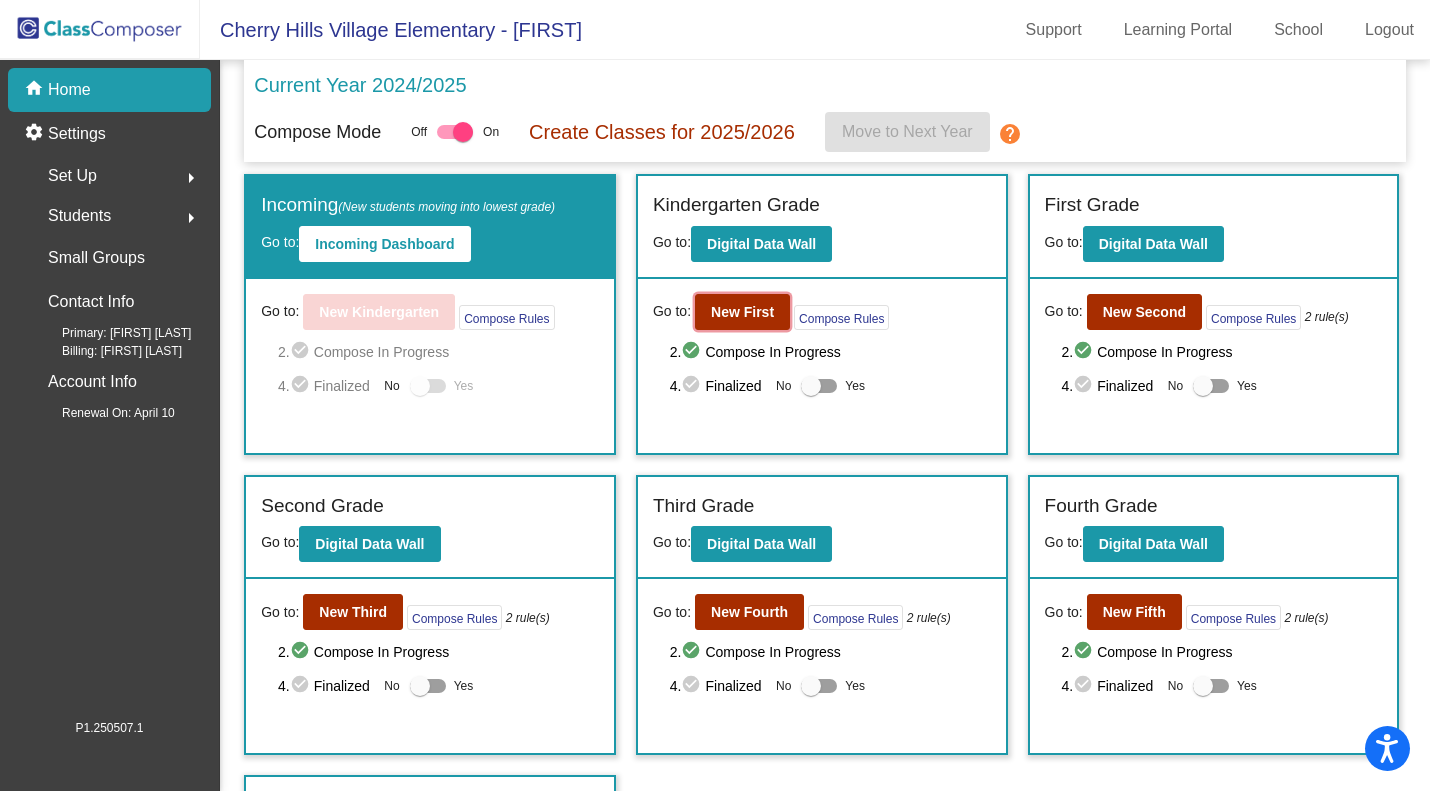 click on "New First" 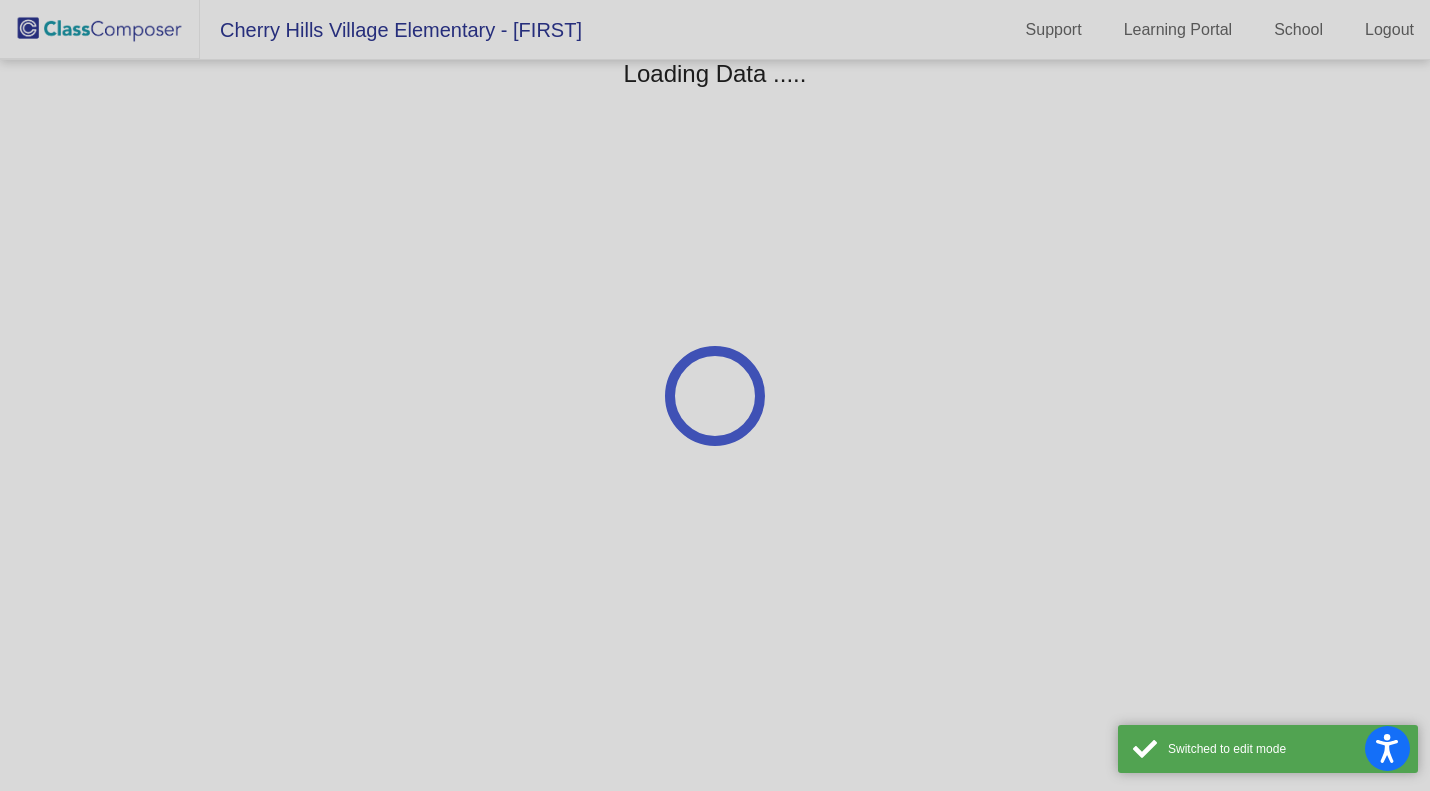 click 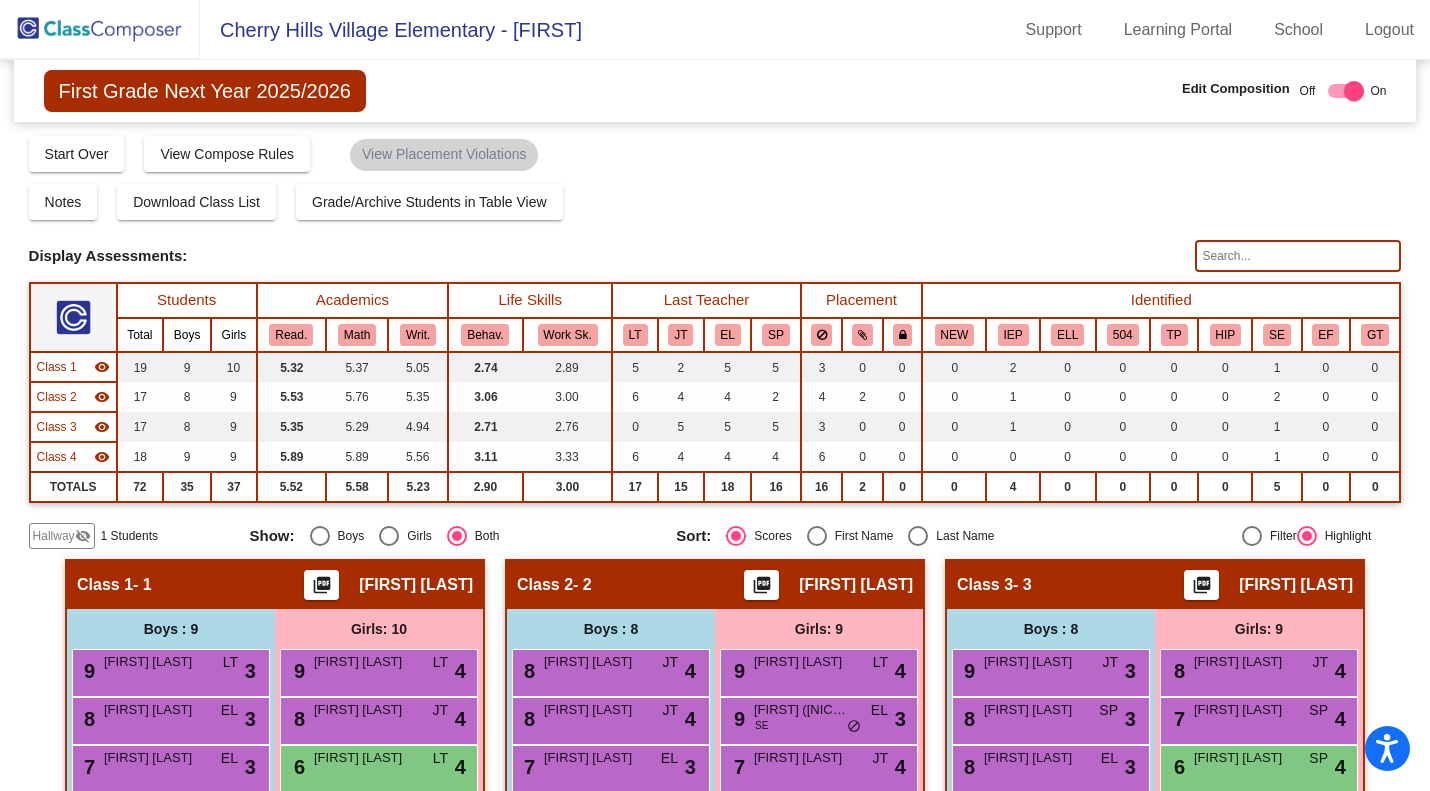 click 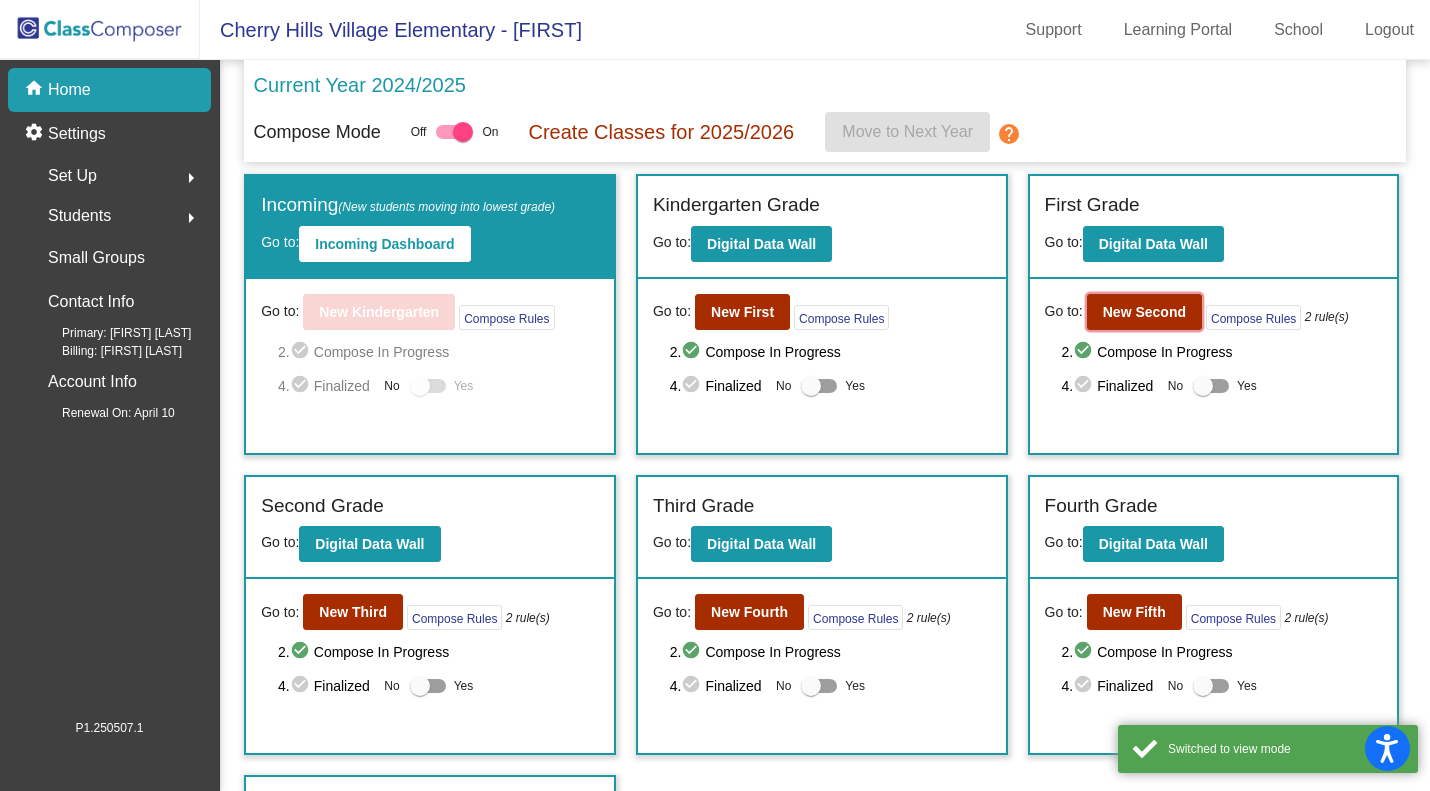 click on "New Second" 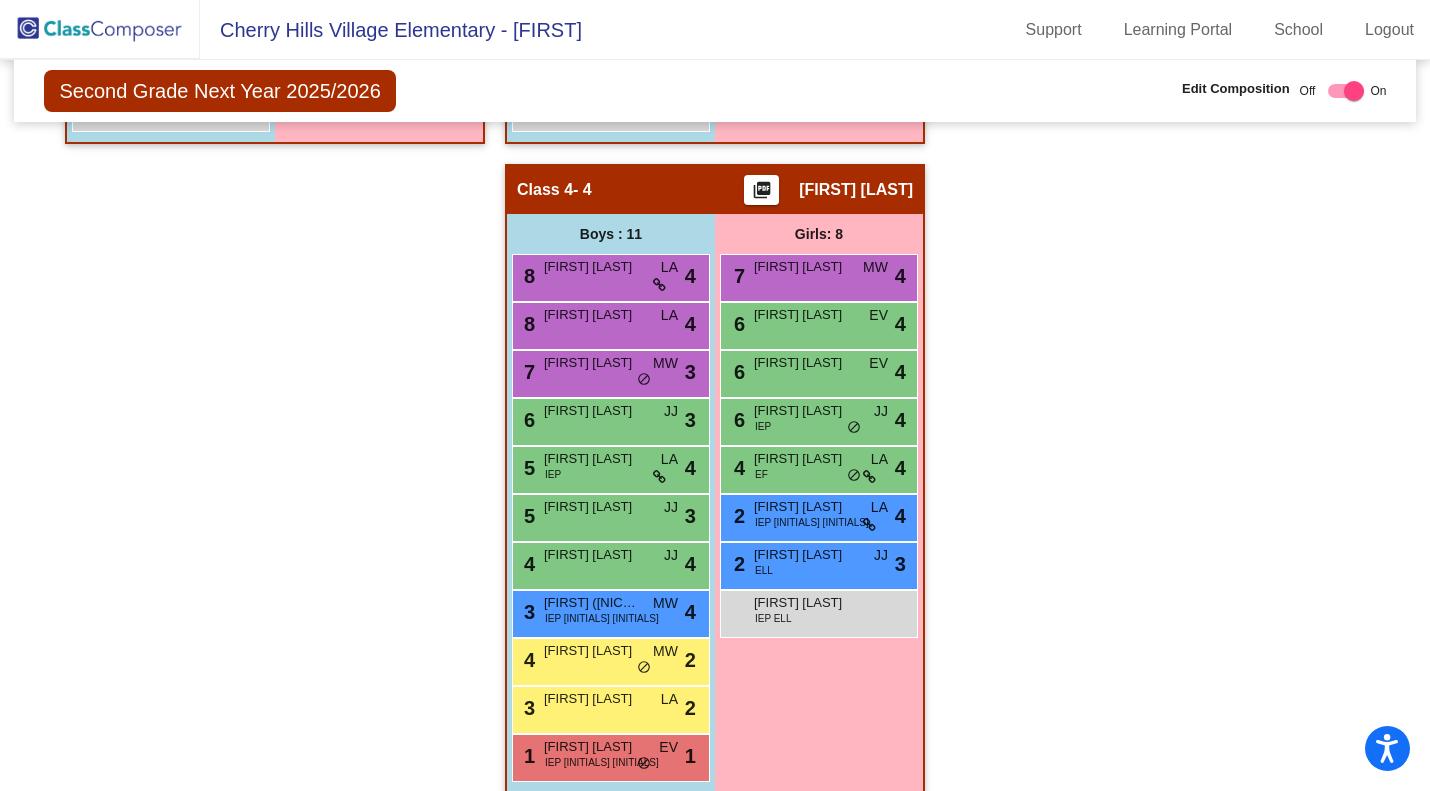 scroll, scrollTop: 1115, scrollLeft: 0, axis: vertical 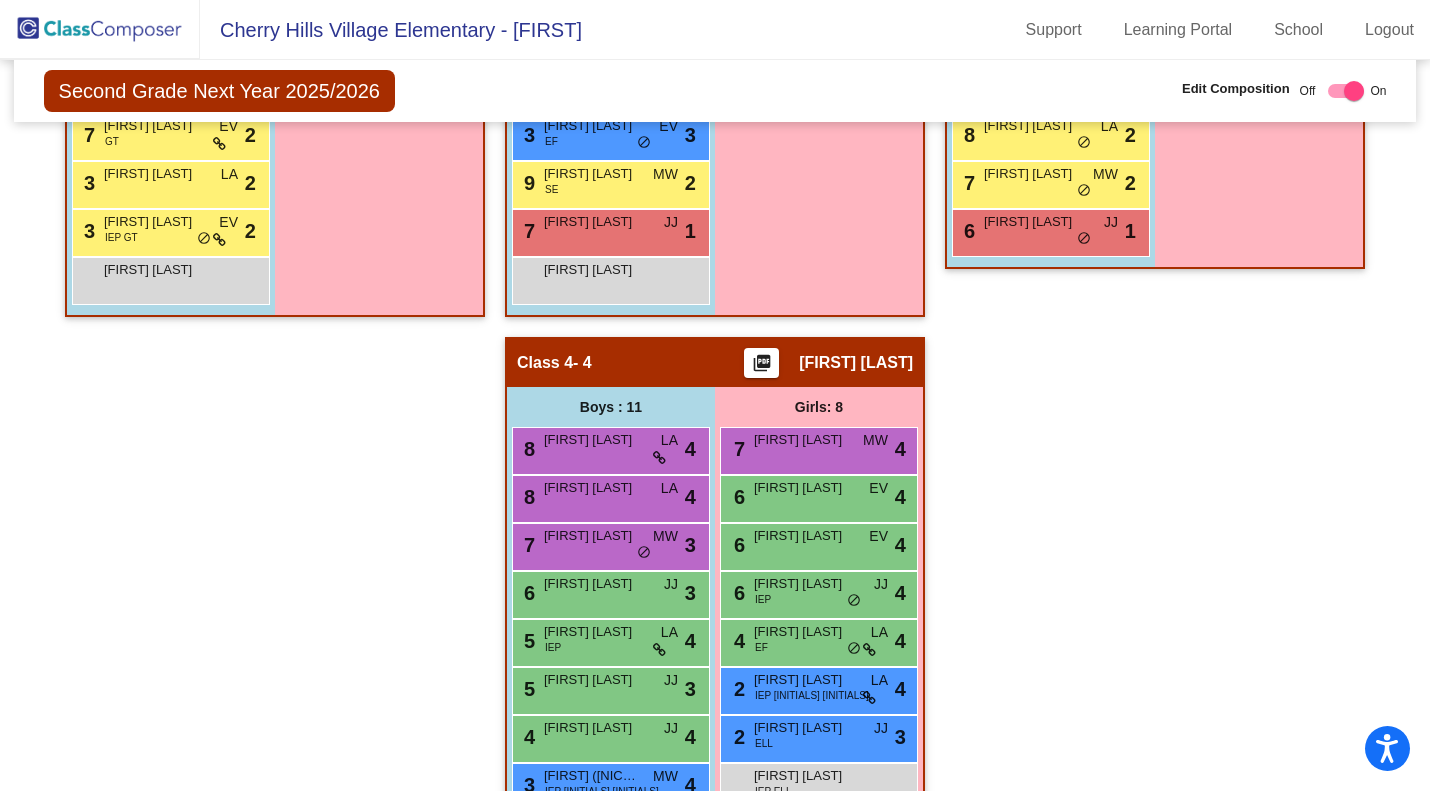 click on "Hallway   - Hallway Class  picture_as_pdf  Add Student  First Name Last Name Student Id  (Recommended)   Boy   Girl   Non Binary Add Close  Boys : 0    No Students   Girls: 0   No Students   Class 1   - 1  picture_as_pdf Murriel Gully  Add Student  First Name Last Name Student Id  (Recommended)   Boy   Girl   Non Binary Add Close  Boys : 12  9 Harrison Schulte GT MW lock do_not_disturb_alt 3 9 Mverick Geiser LA lock do_not_disturb_alt 3 8 River Odom TP EV lock do_not_disturb_alt 4 6 Bryce Little GT EV lock do_not_disturb_alt 4 6 Hudson Ross EV lock do_not_disturb_alt 4 6 Deacon Sproles JJ lock do_not_disturb_alt 3 5 Mccandish Van Valin JJ lock do_not_disturb_alt 3 2 Chase Peterson 504 MW lock do_not_disturb_alt 3 7 Emmanuel Rosdal GT EV lock do_not_disturb_alt 2 3 Beau Bishoff LA lock do_not_disturb_alt 2 3 Vaughn Bird IEP GT EV lock do_not_disturb_alt 2 Beckett Nelson lock do_not_disturb_alt Girls: 8 7 Sloan Maxwell EV lock do_not_disturb_alt 4 7 Maeve Carrell JJ lock do_not_disturb_alt 4 6 MW lock 4 6" 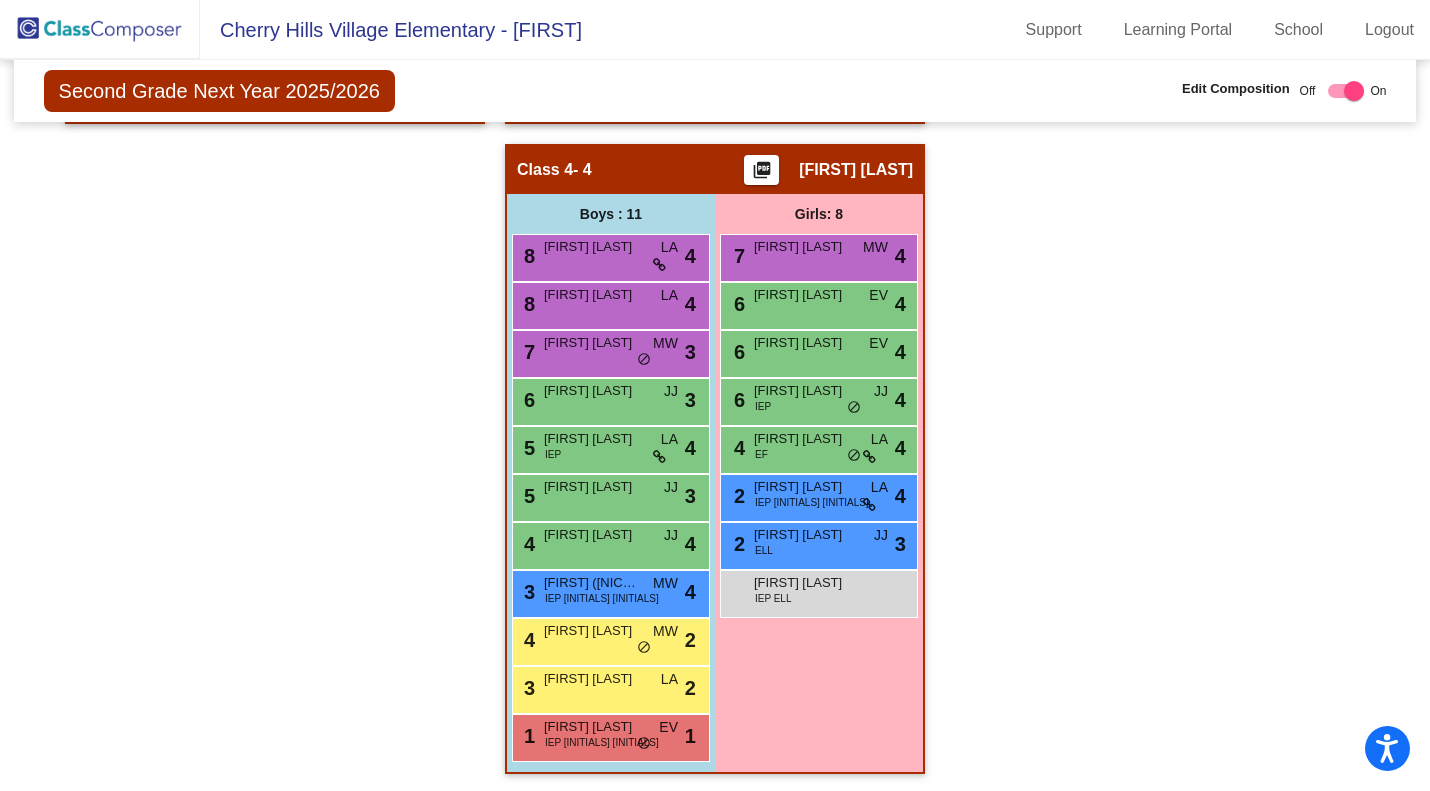 scroll, scrollTop: 1115, scrollLeft: 0, axis: vertical 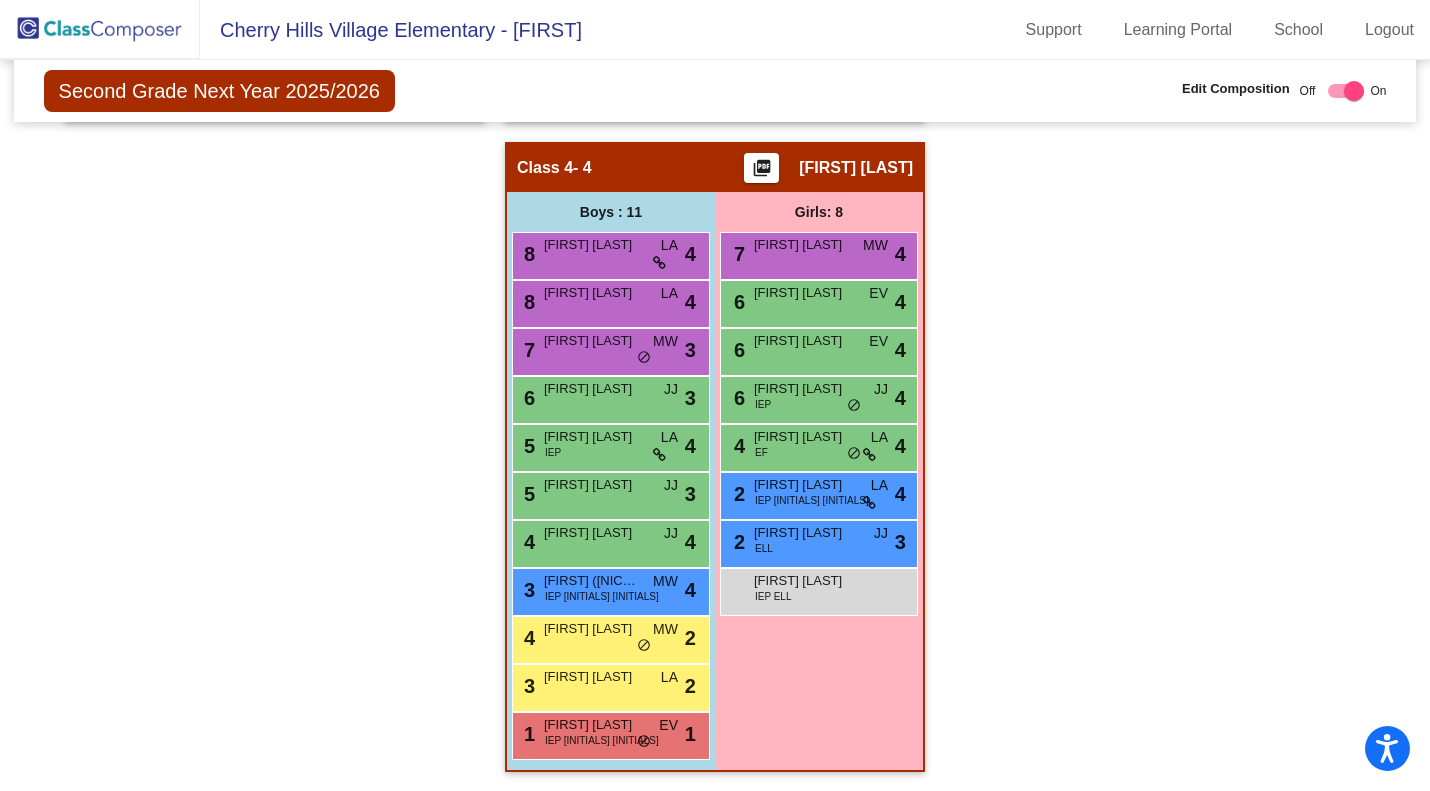 click 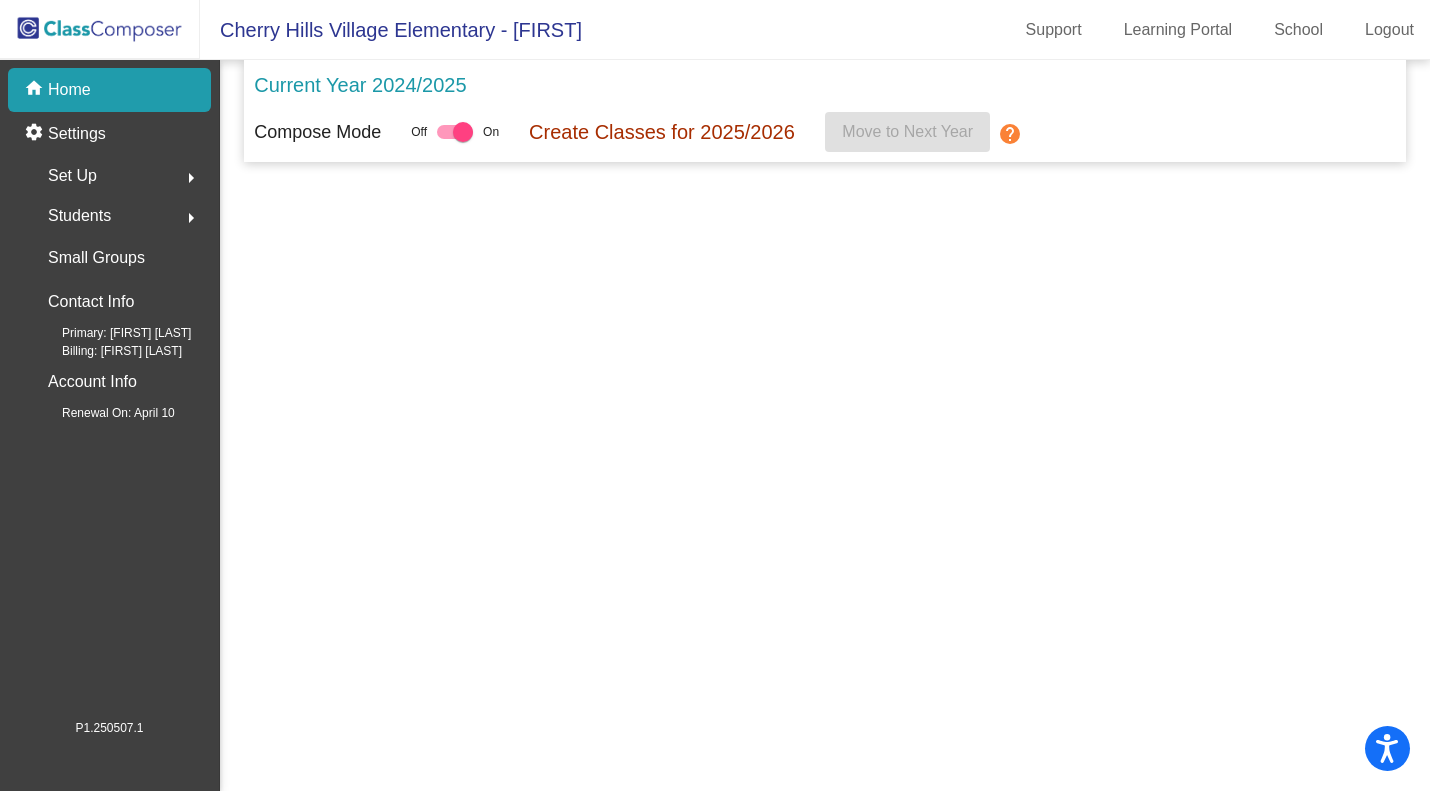 scroll, scrollTop: 0, scrollLeft: 0, axis: both 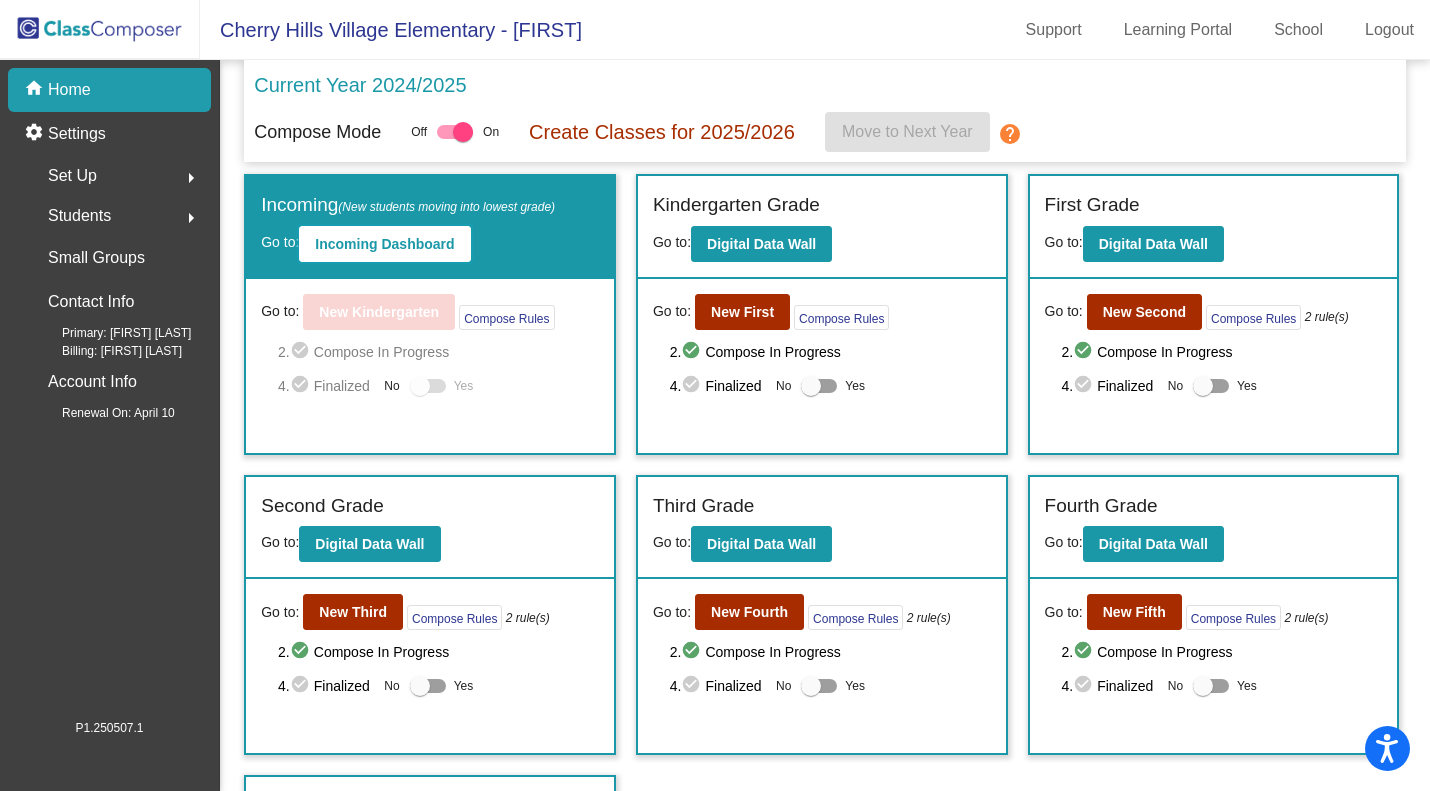click on "Incoming Dashboard" 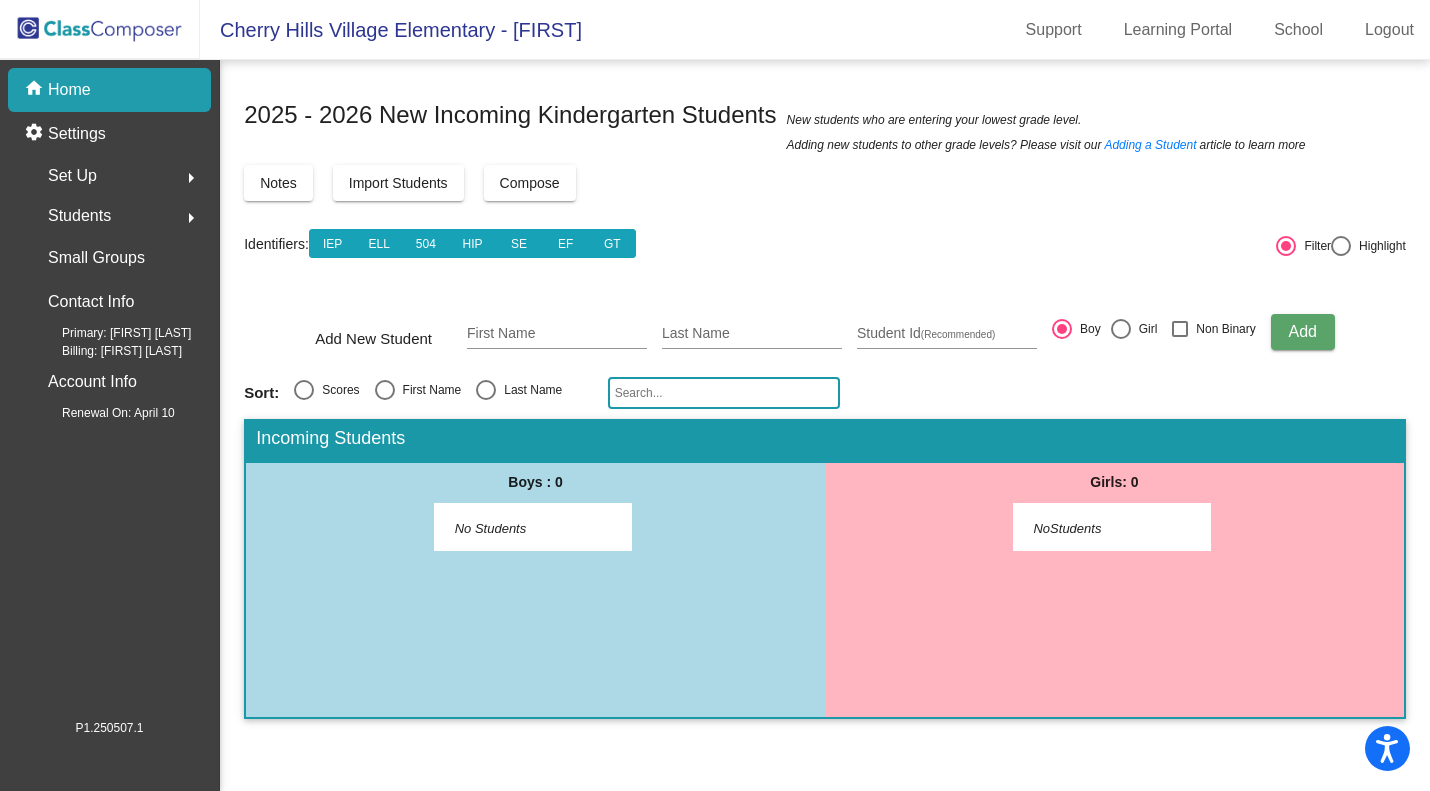 click on "Import Students" 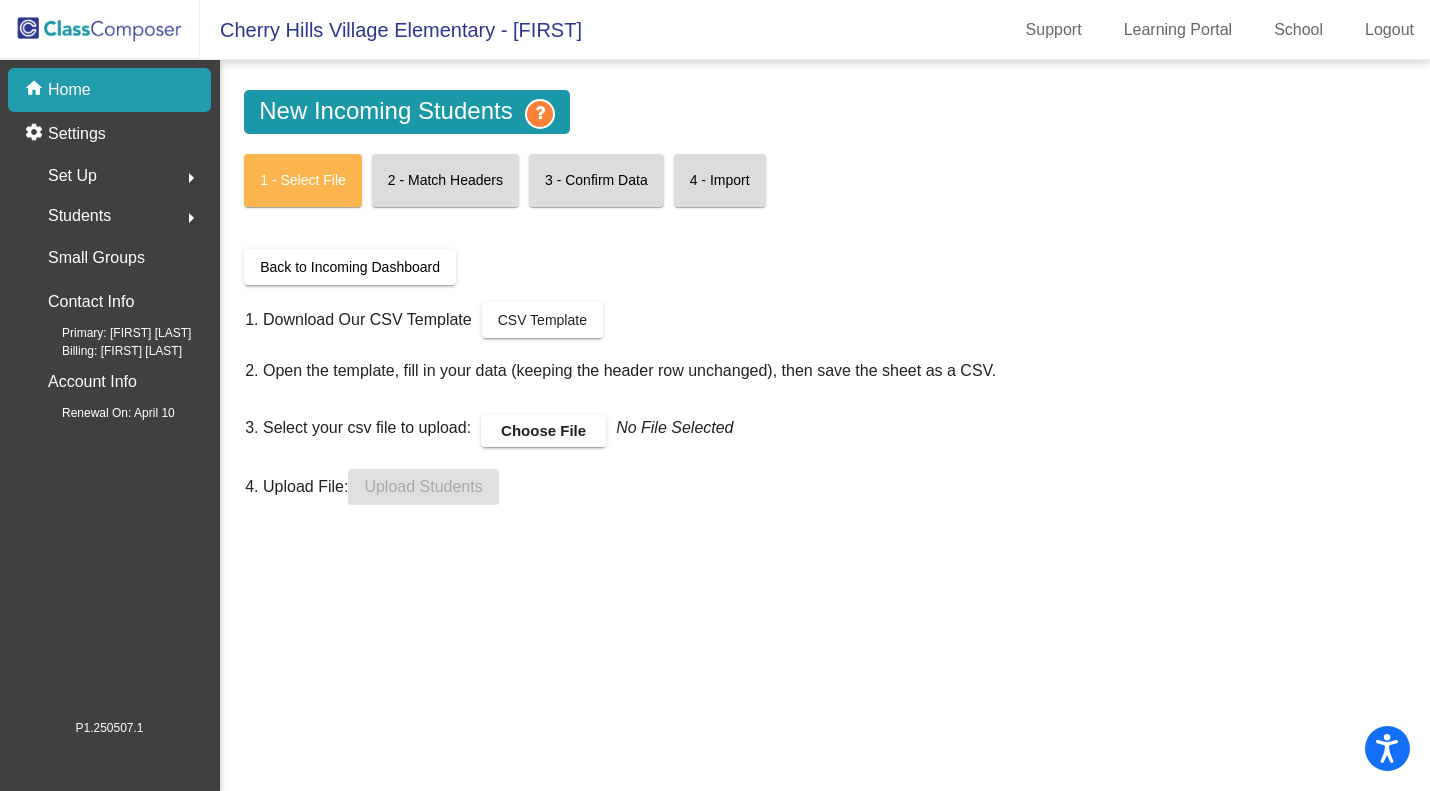 click on "Choose File" at bounding box center [543, 431] 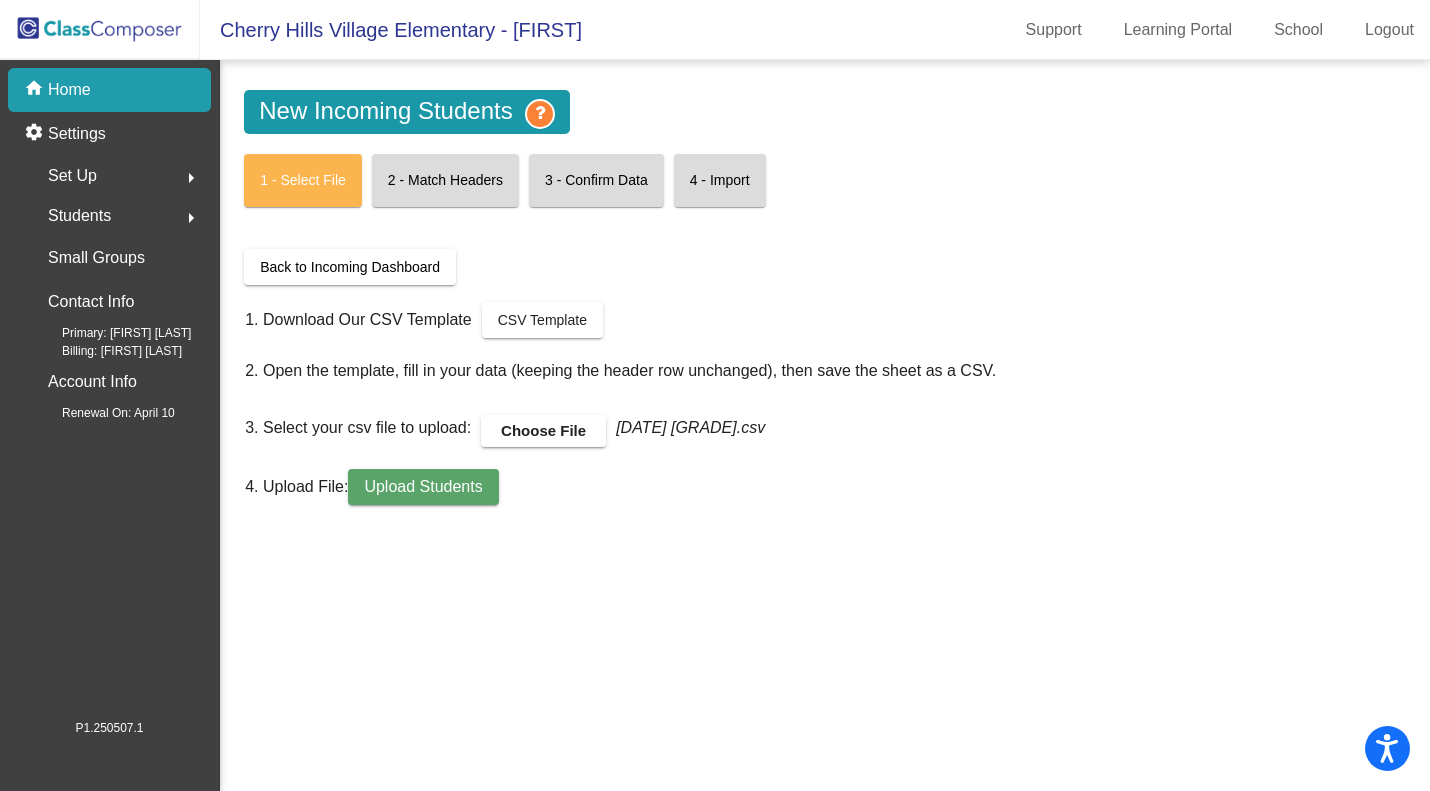 click on "Upload Students" at bounding box center [423, 486] 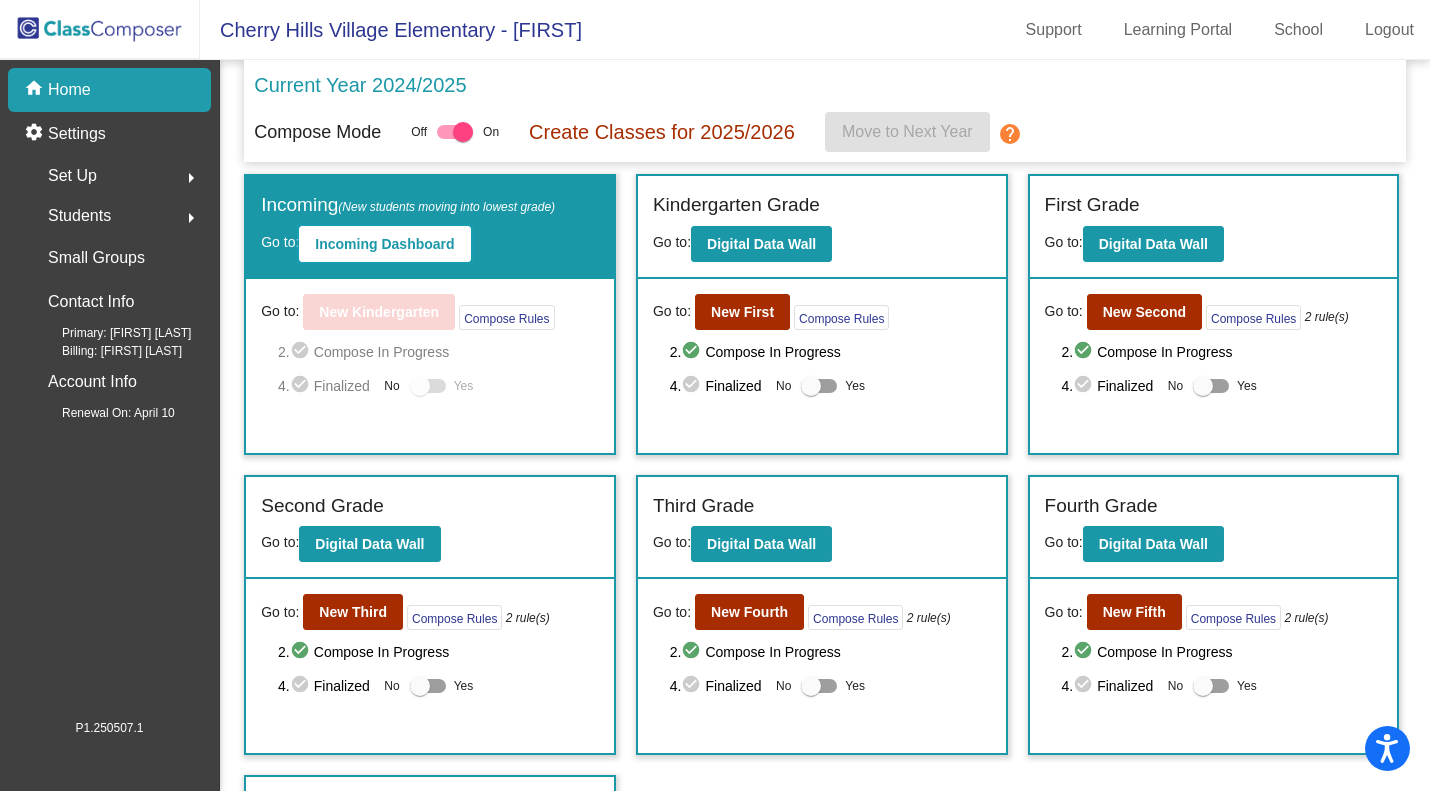 click on "Incoming Dashboard" 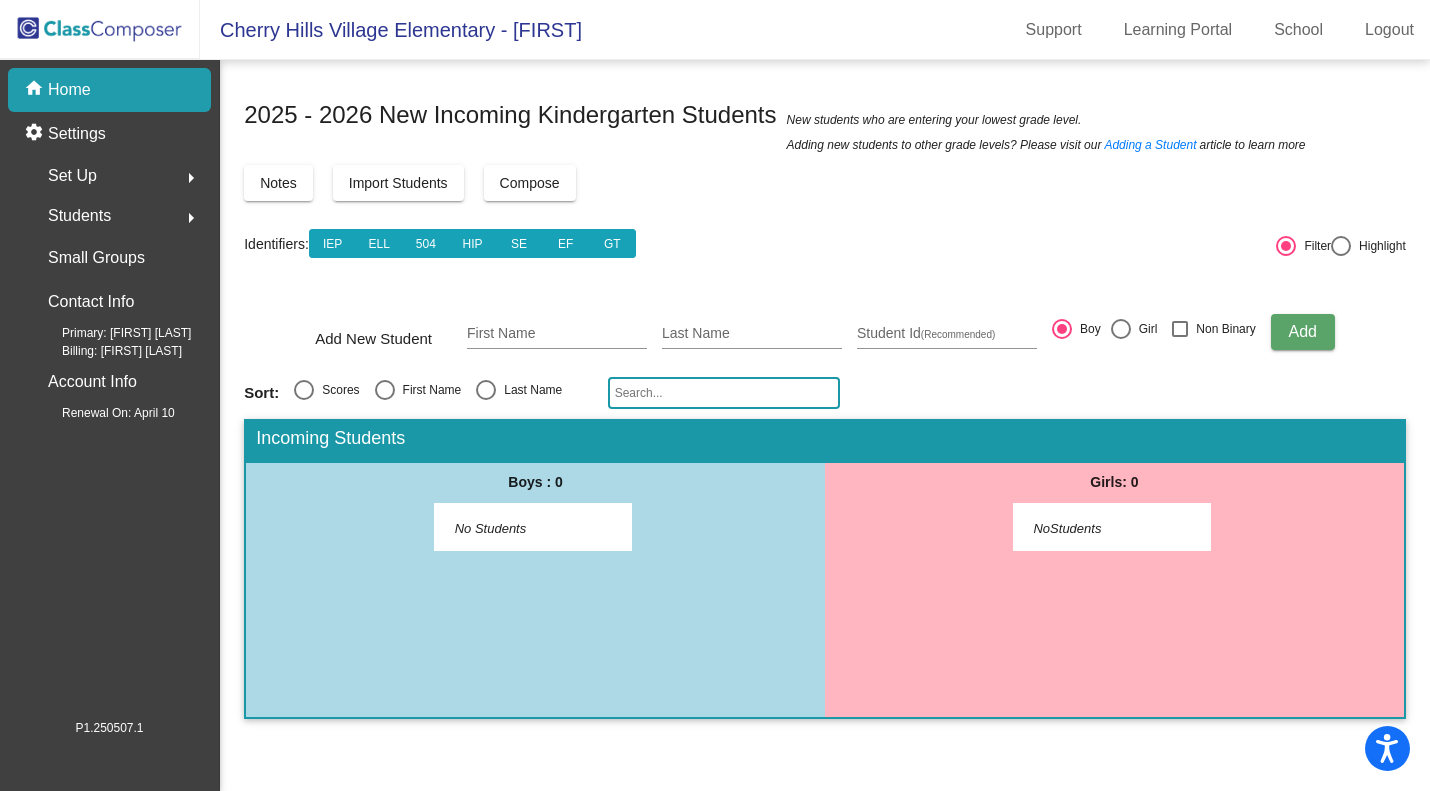 click on "Import Students" 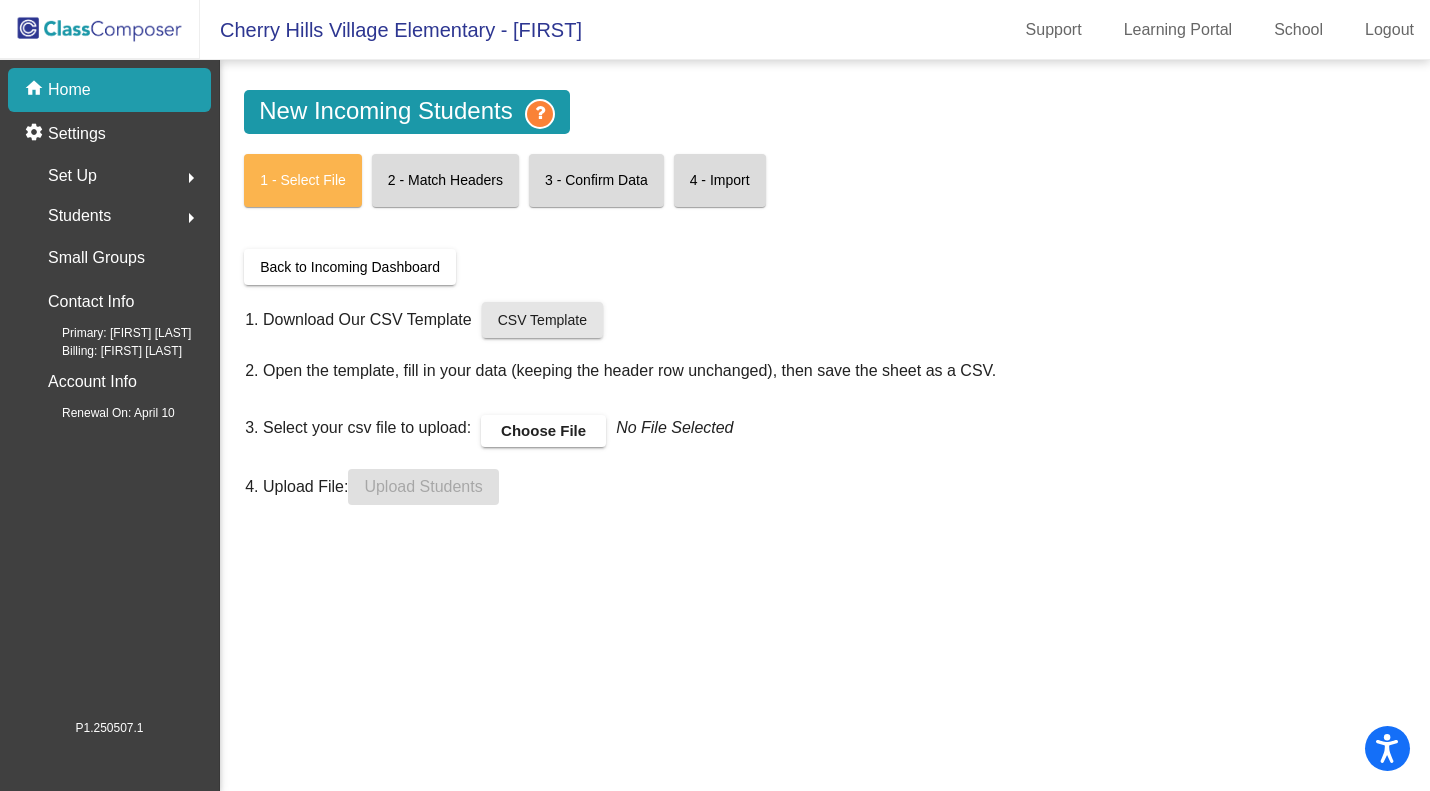 click on "CSV Template" at bounding box center (542, 320) 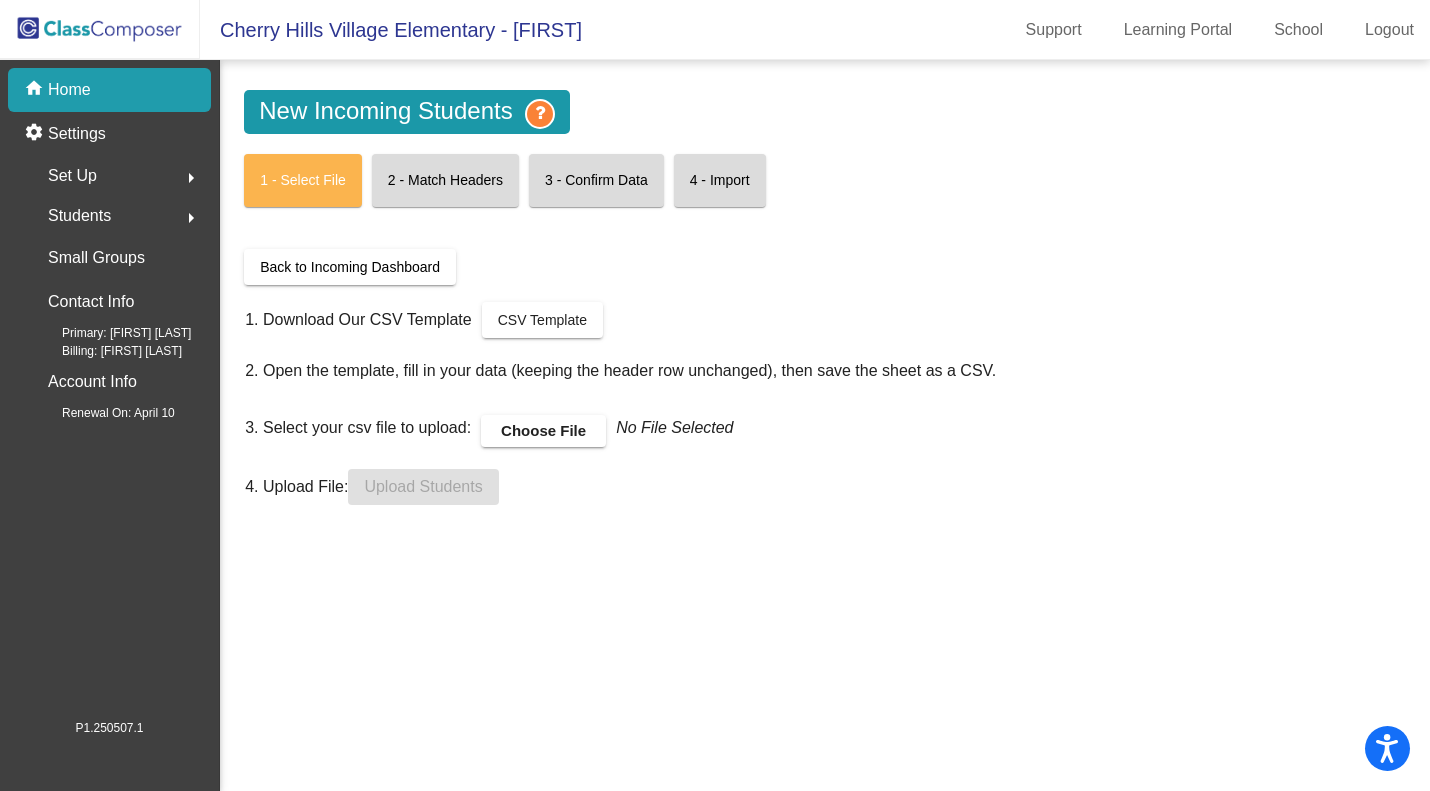 click on "Choose File" at bounding box center [543, 431] 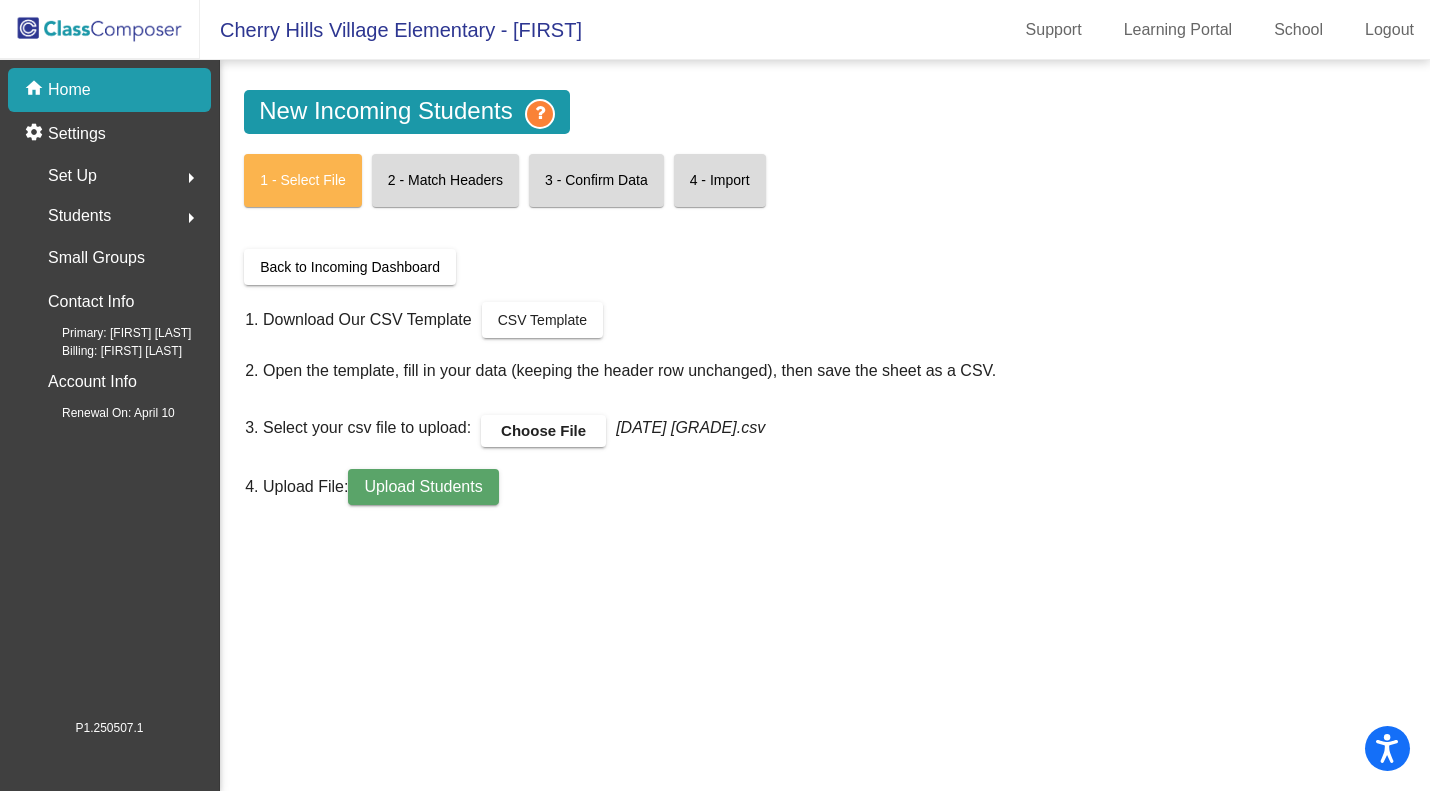 click on "Upload Students" at bounding box center [423, 486] 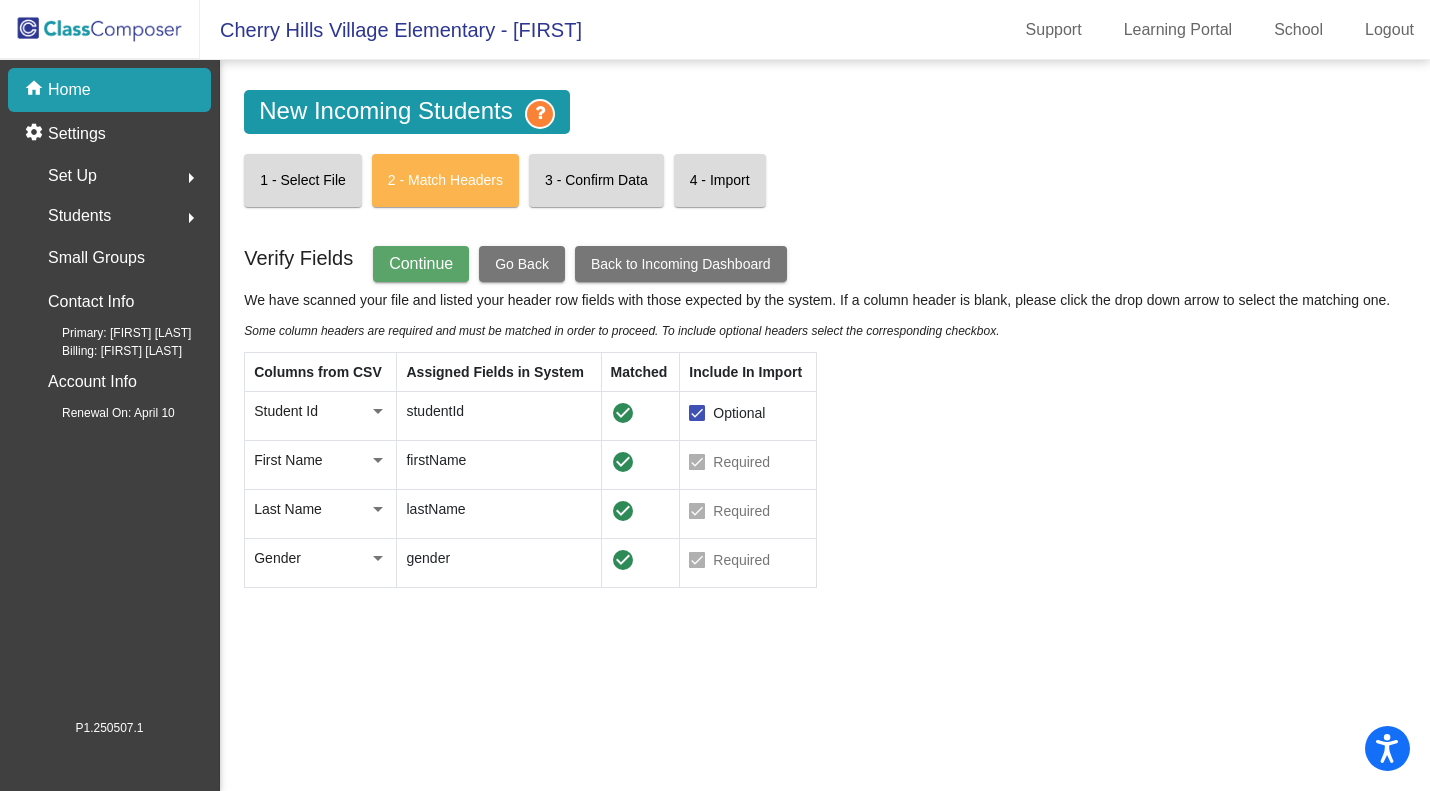 click on "Continue" 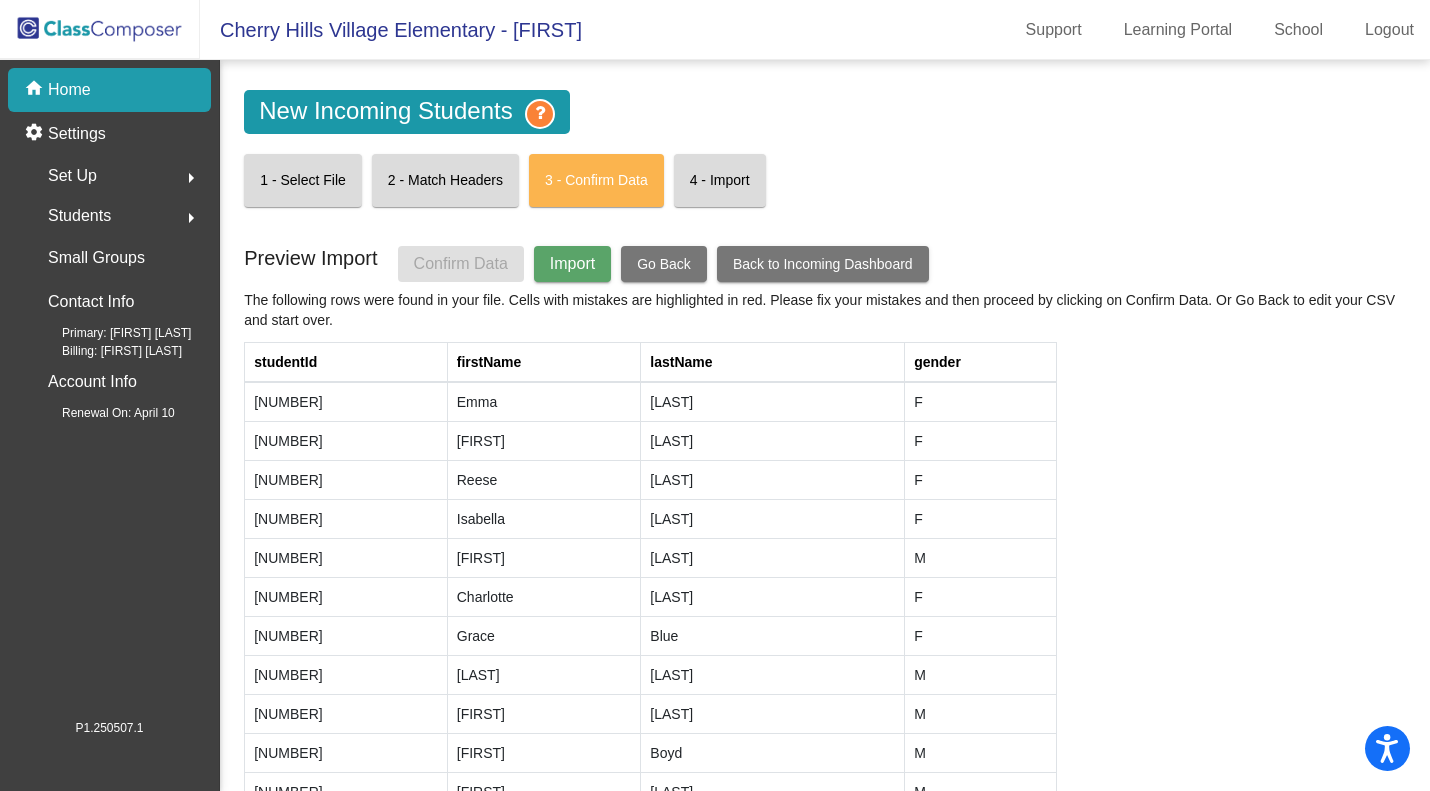 click on "Import" 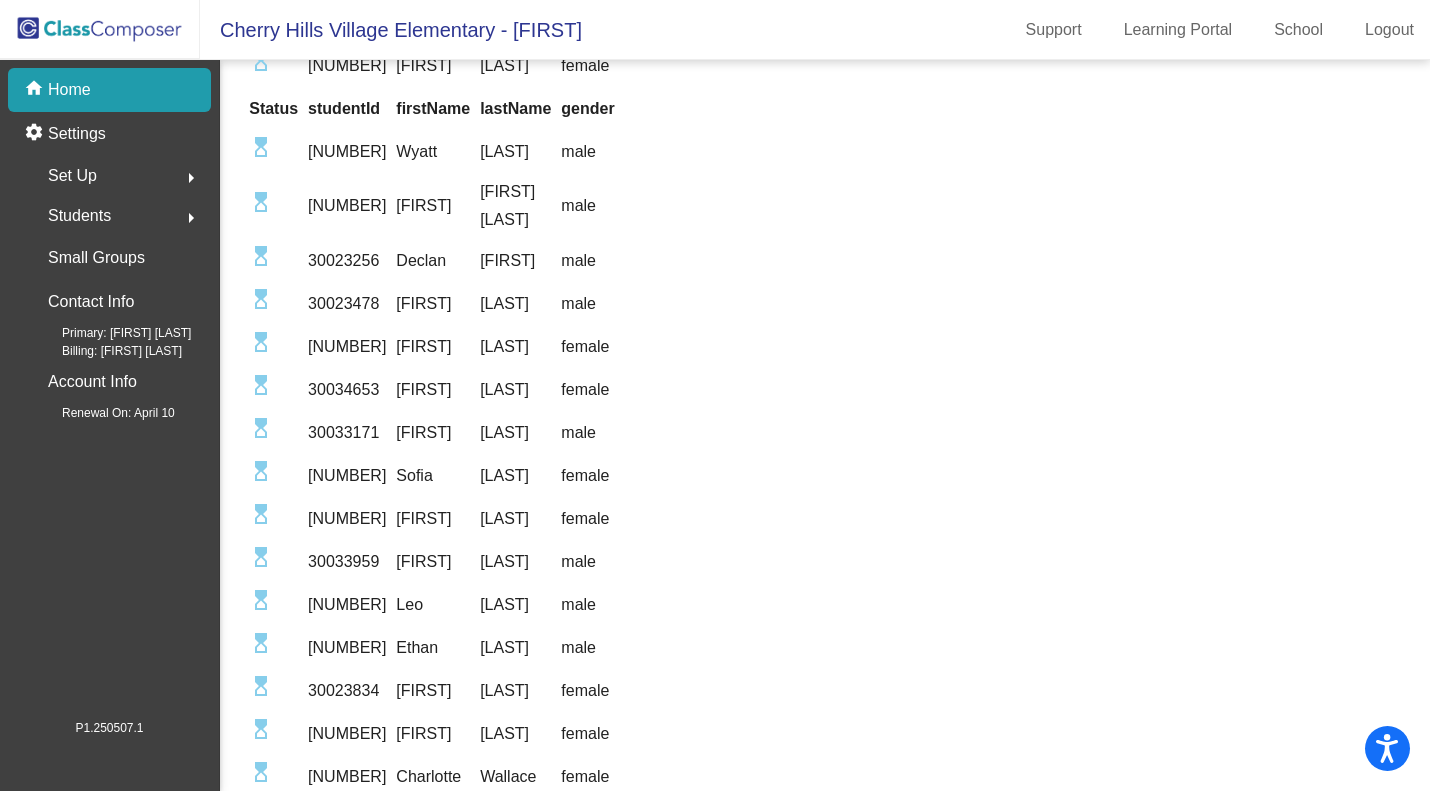 scroll, scrollTop: 2922, scrollLeft: 0, axis: vertical 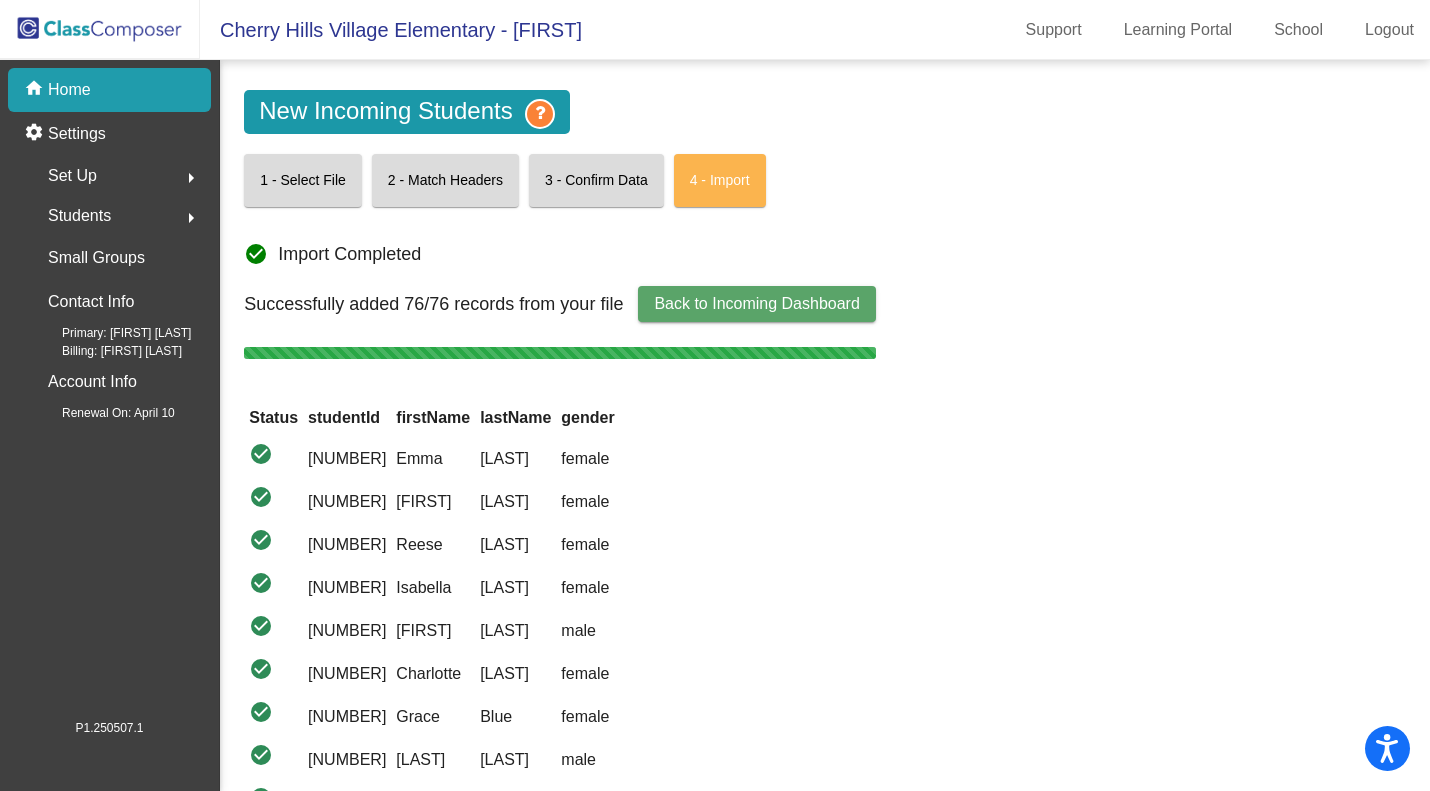 click on "Back to Incoming Dashboard" 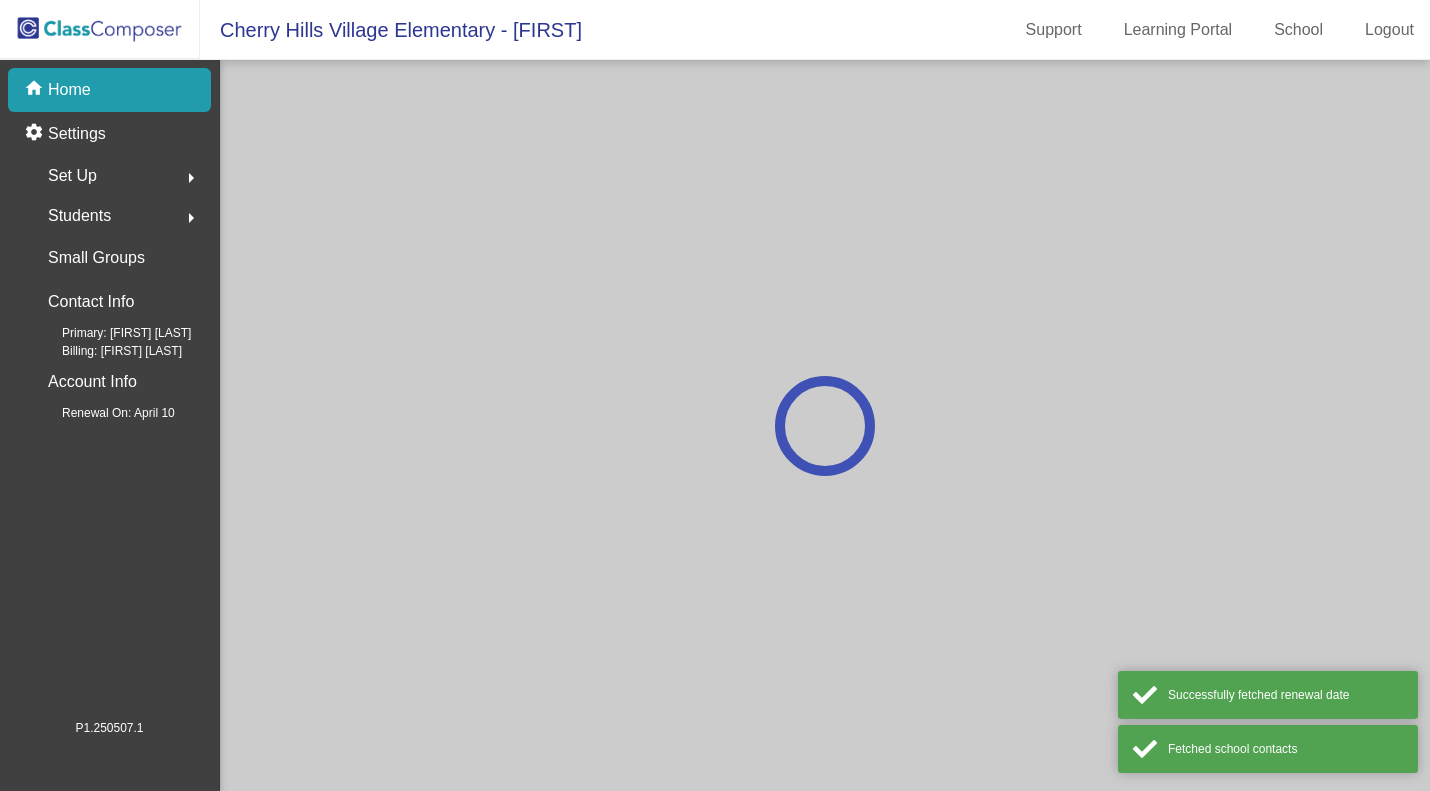 scroll, scrollTop: 0, scrollLeft: 0, axis: both 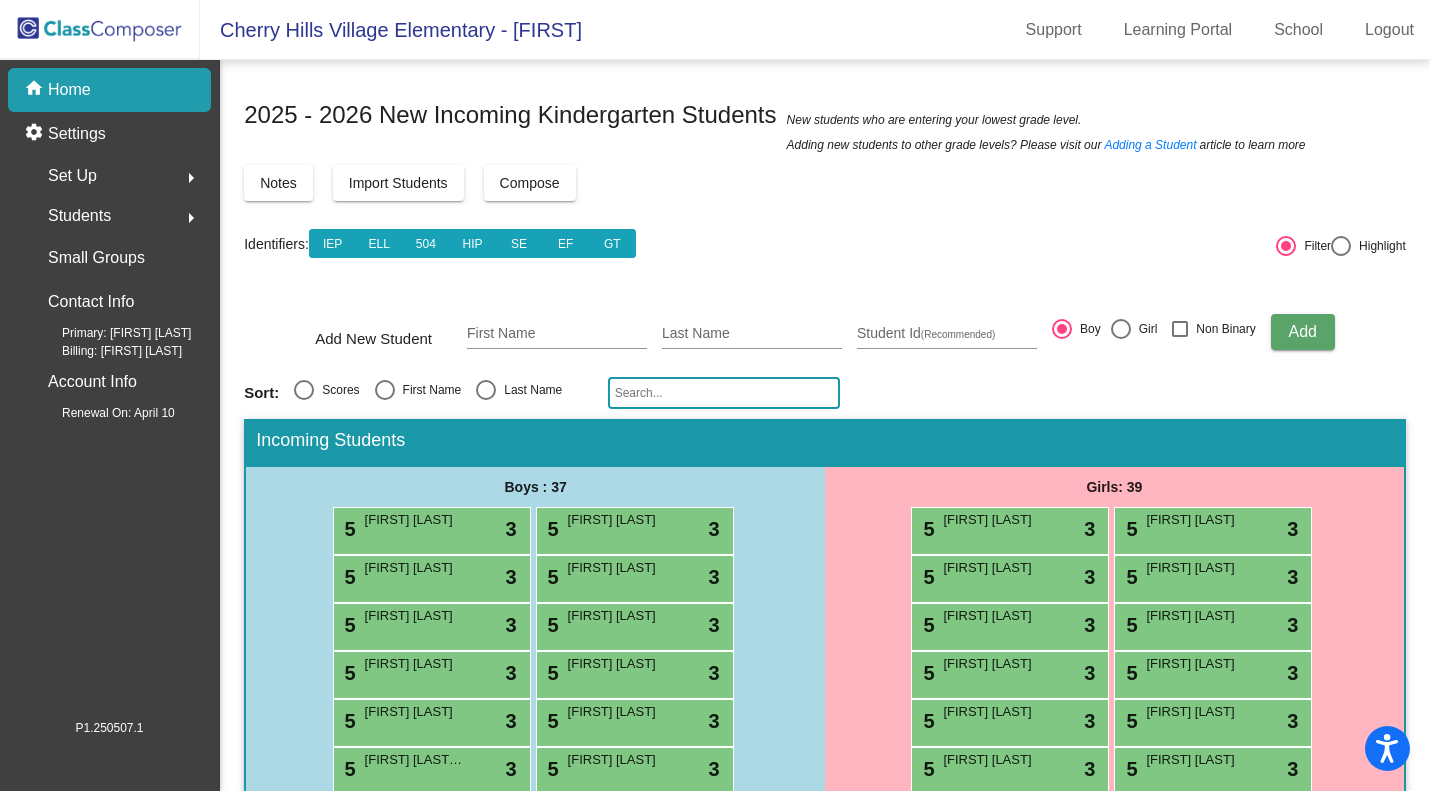 click on "arrow_right" 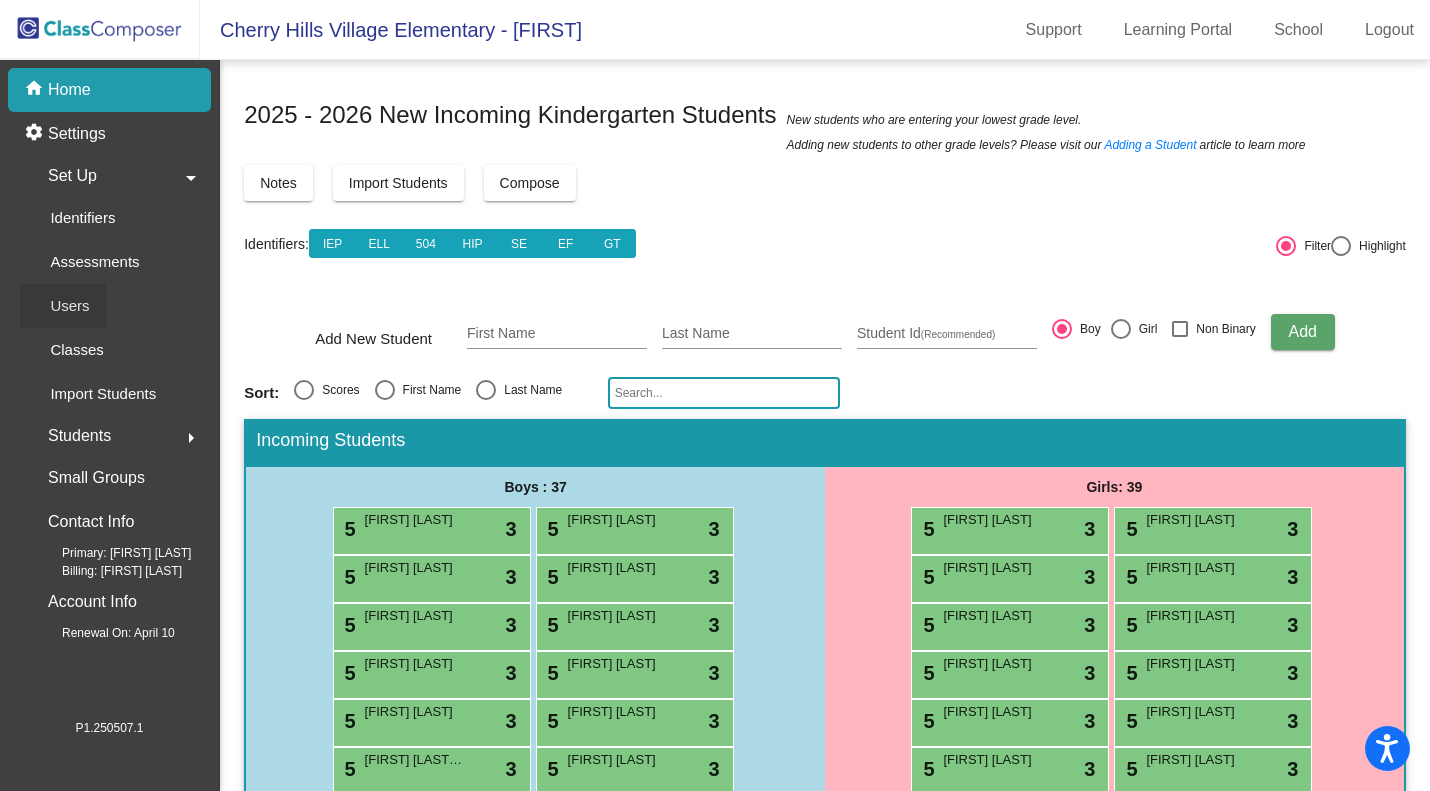 click on "Users" 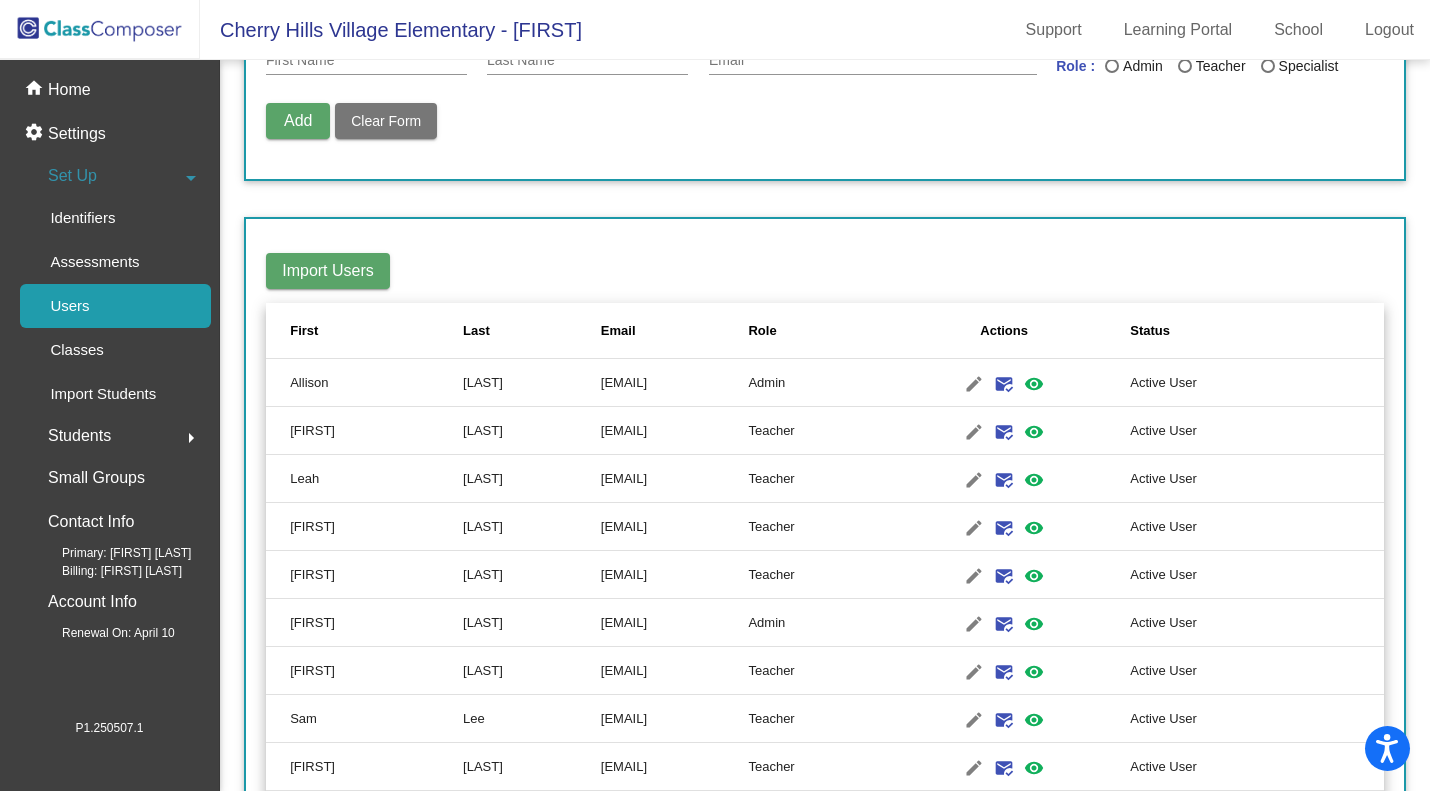 scroll, scrollTop: 0, scrollLeft: 0, axis: both 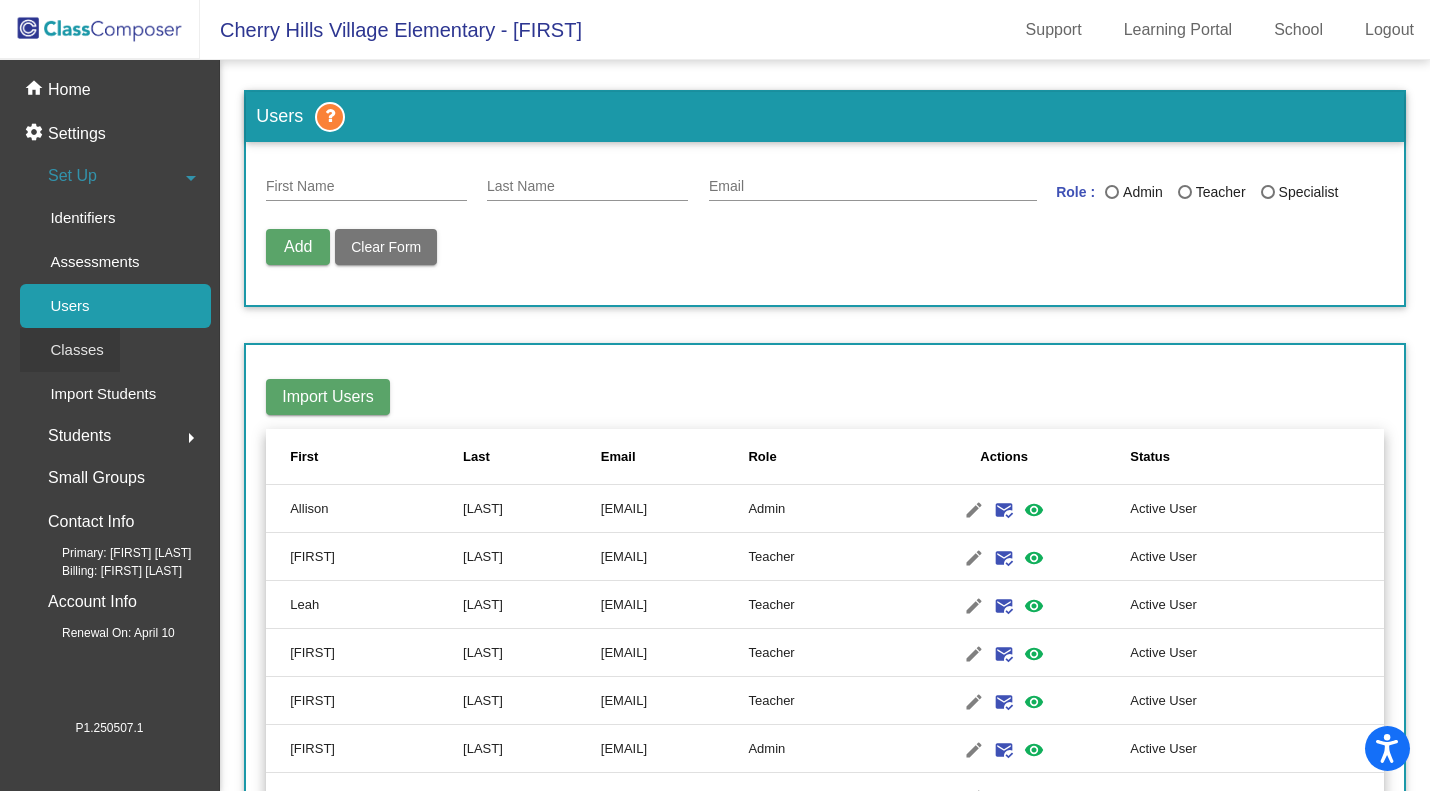 click on "Classes" 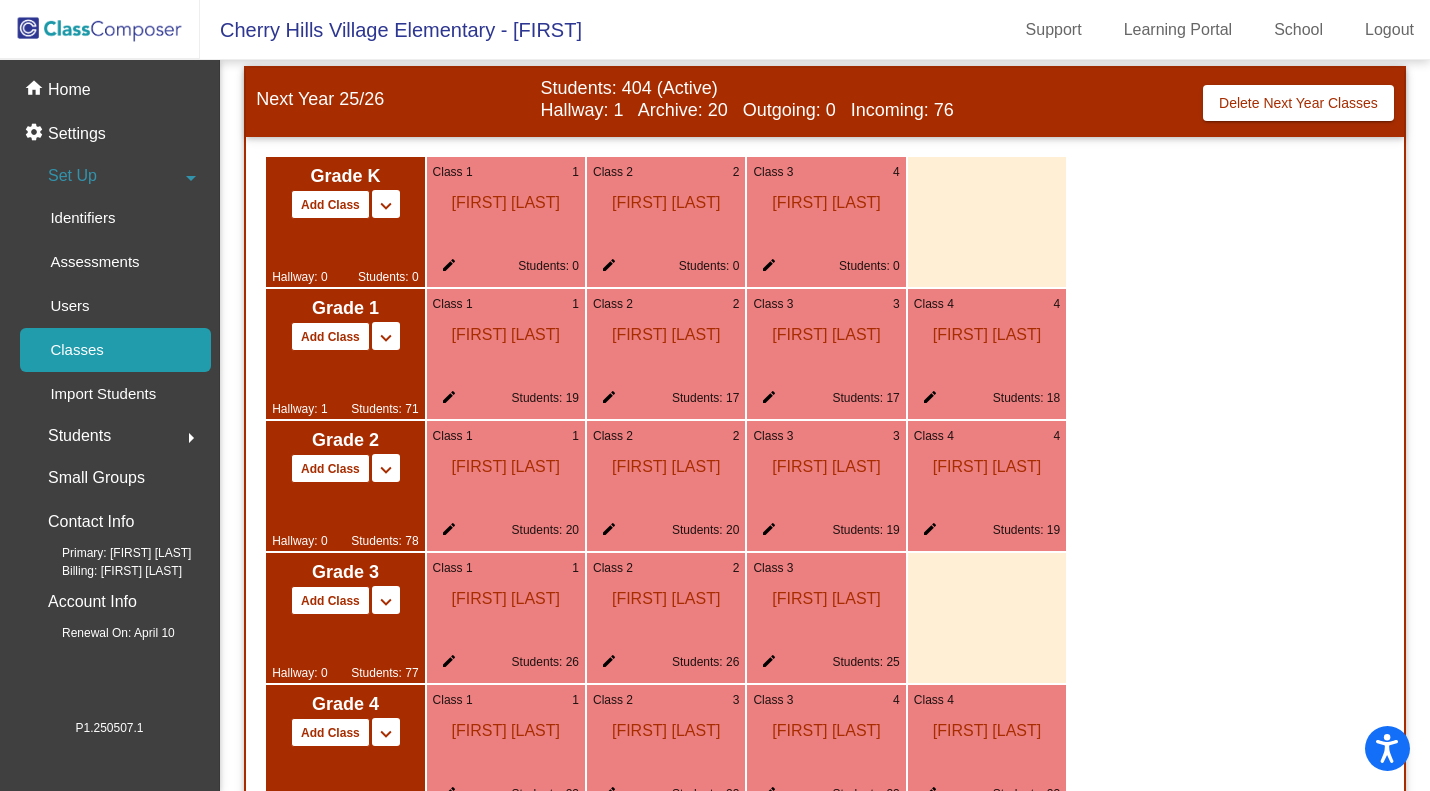 scroll, scrollTop: 1029, scrollLeft: 0, axis: vertical 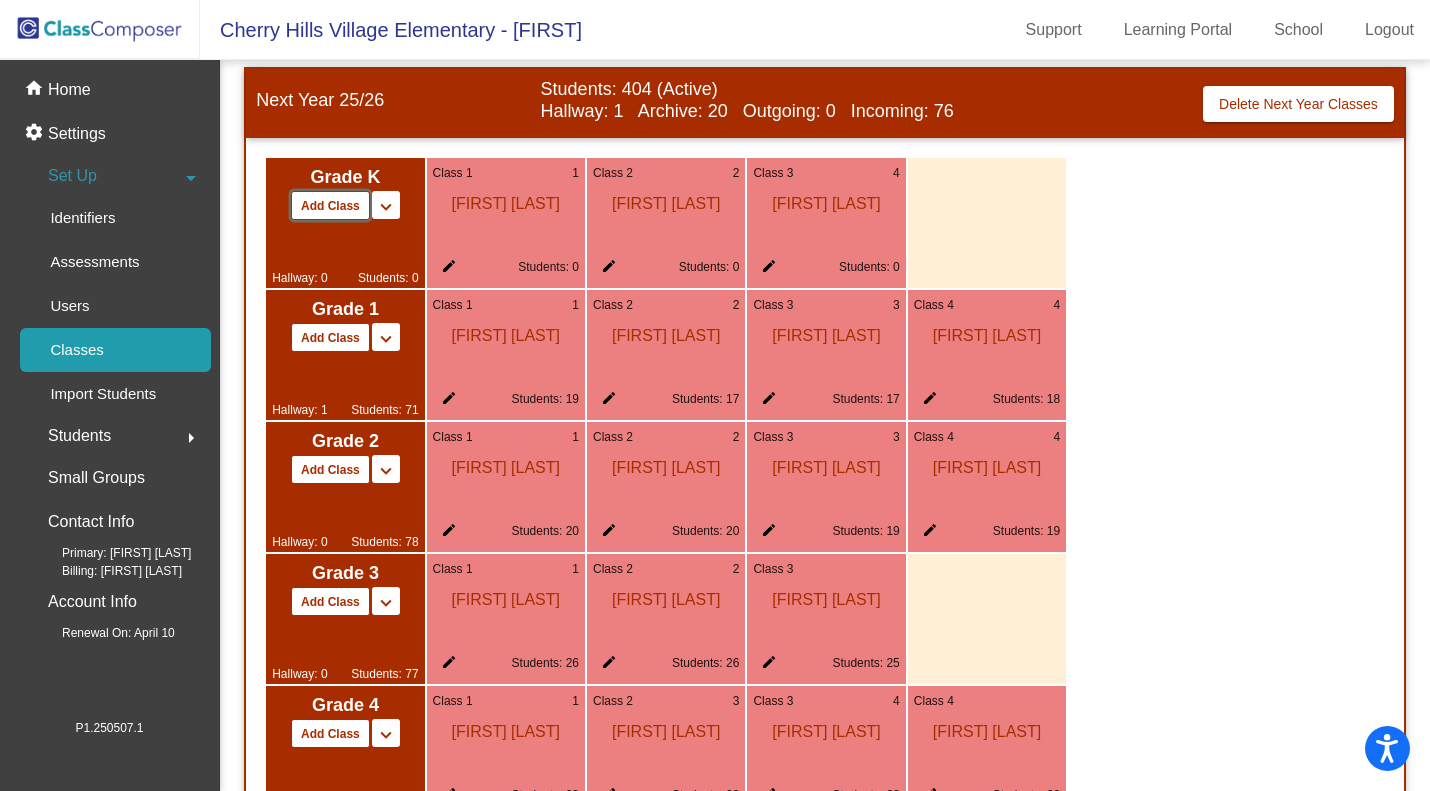 click on "Add Class" 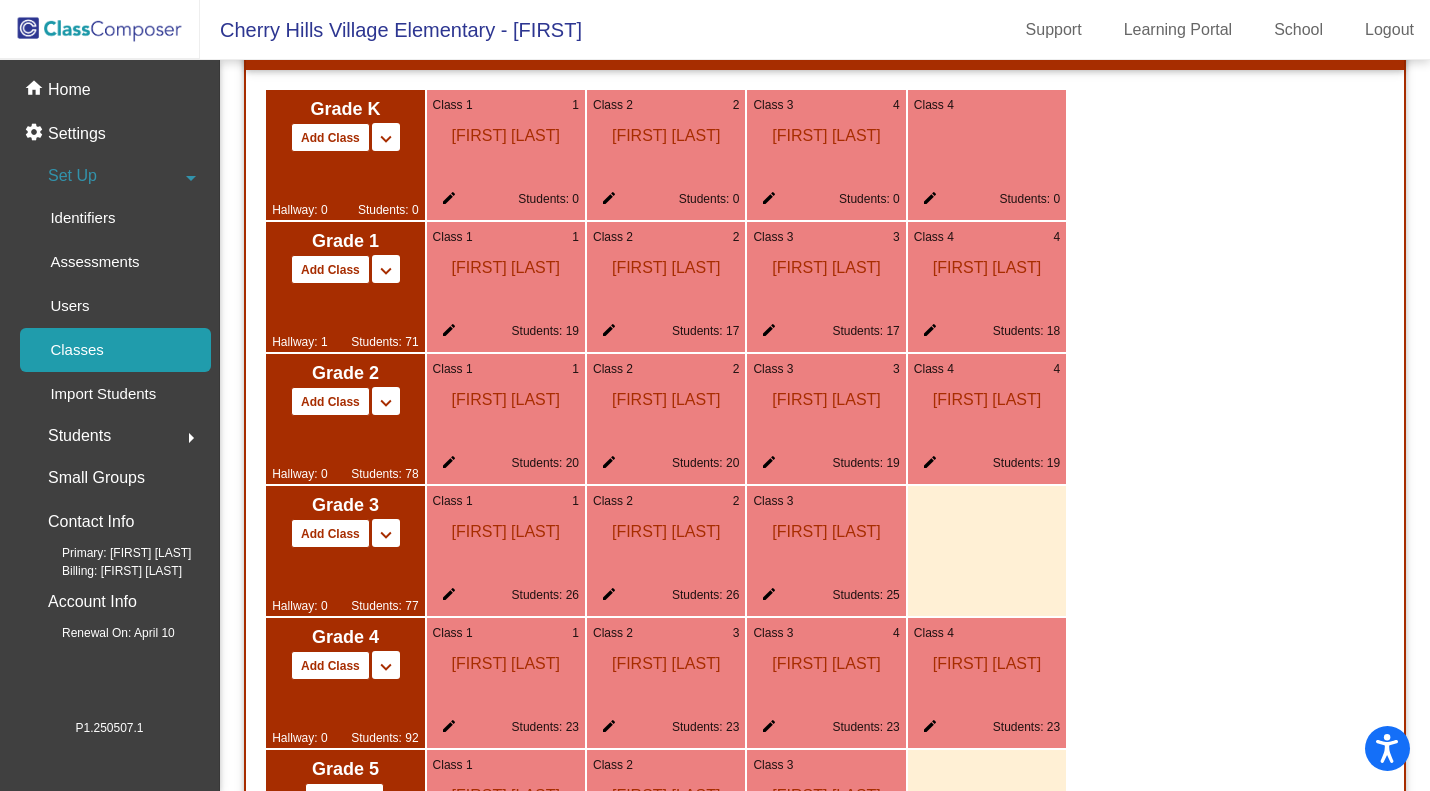 scroll, scrollTop: 1244, scrollLeft: 0, axis: vertical 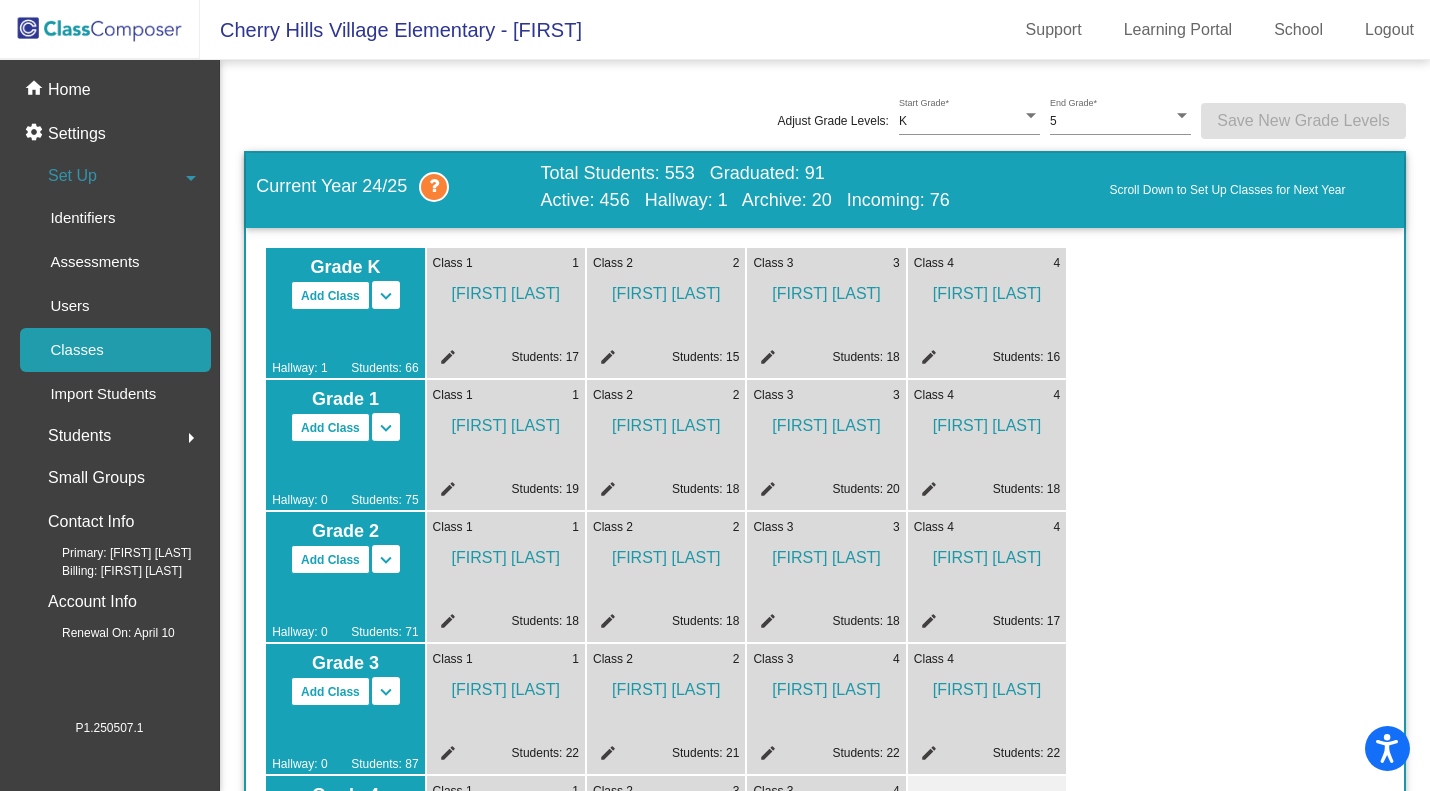 click on "Classes" 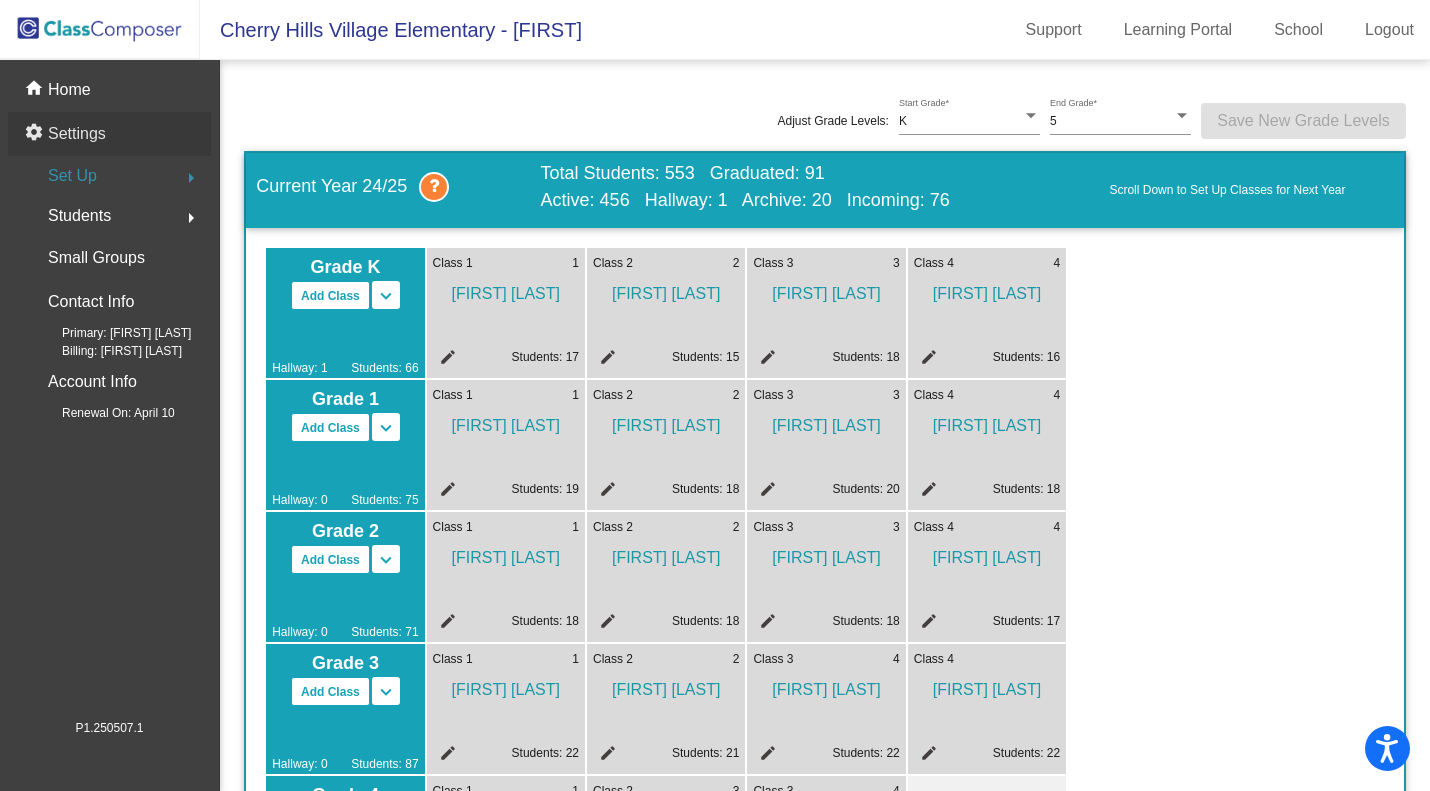 click on "Settings" 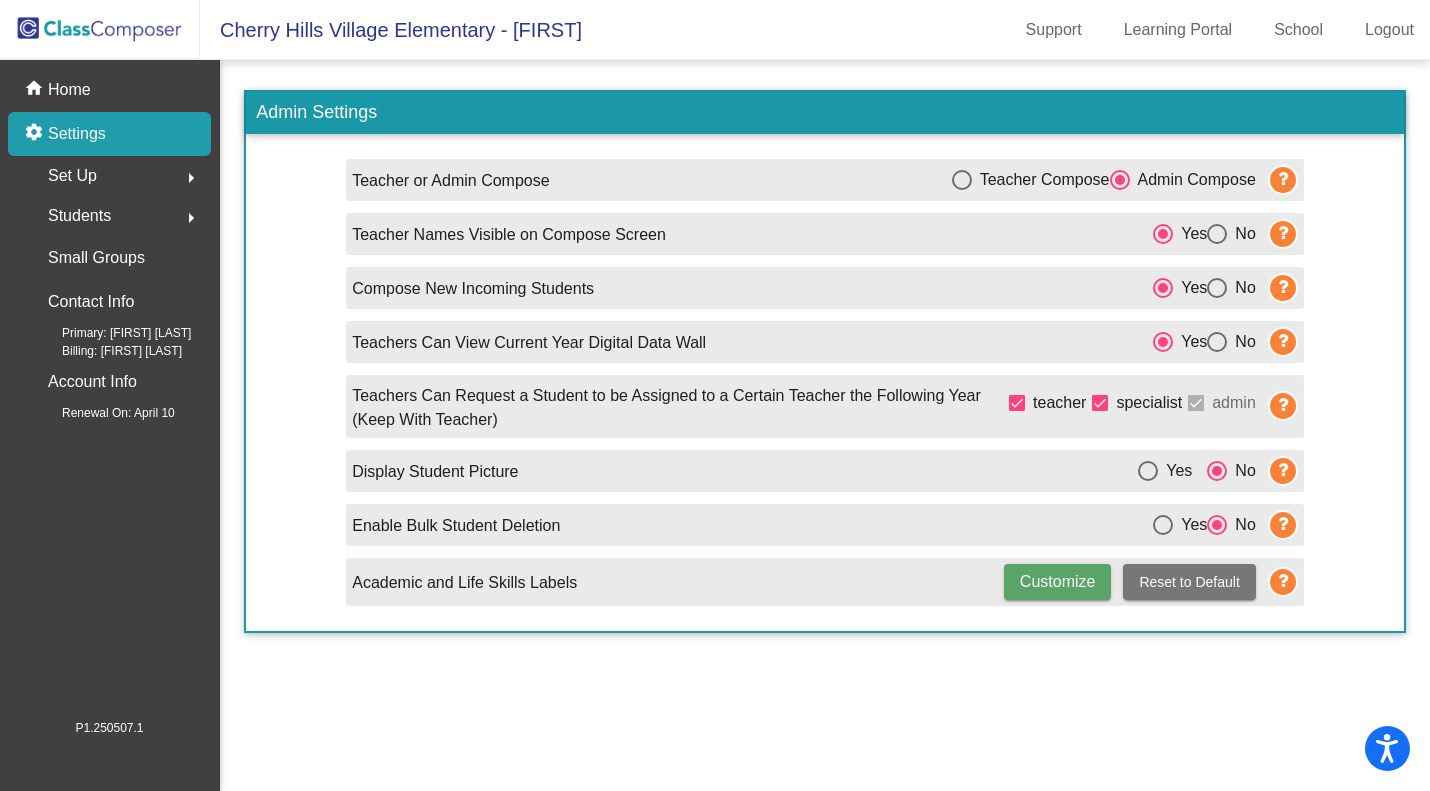 click on "arrow_right" 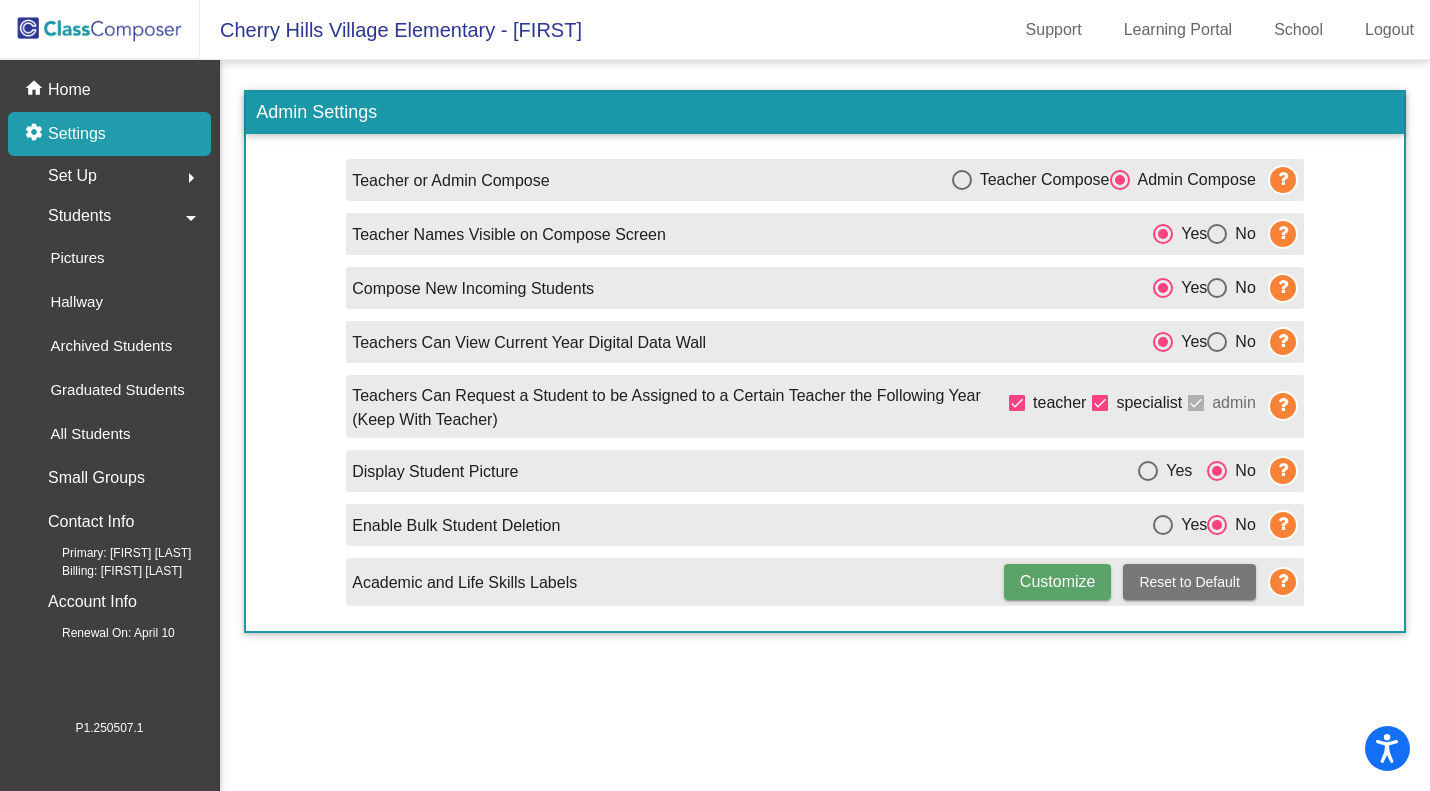 click on "arrow_drop_down" 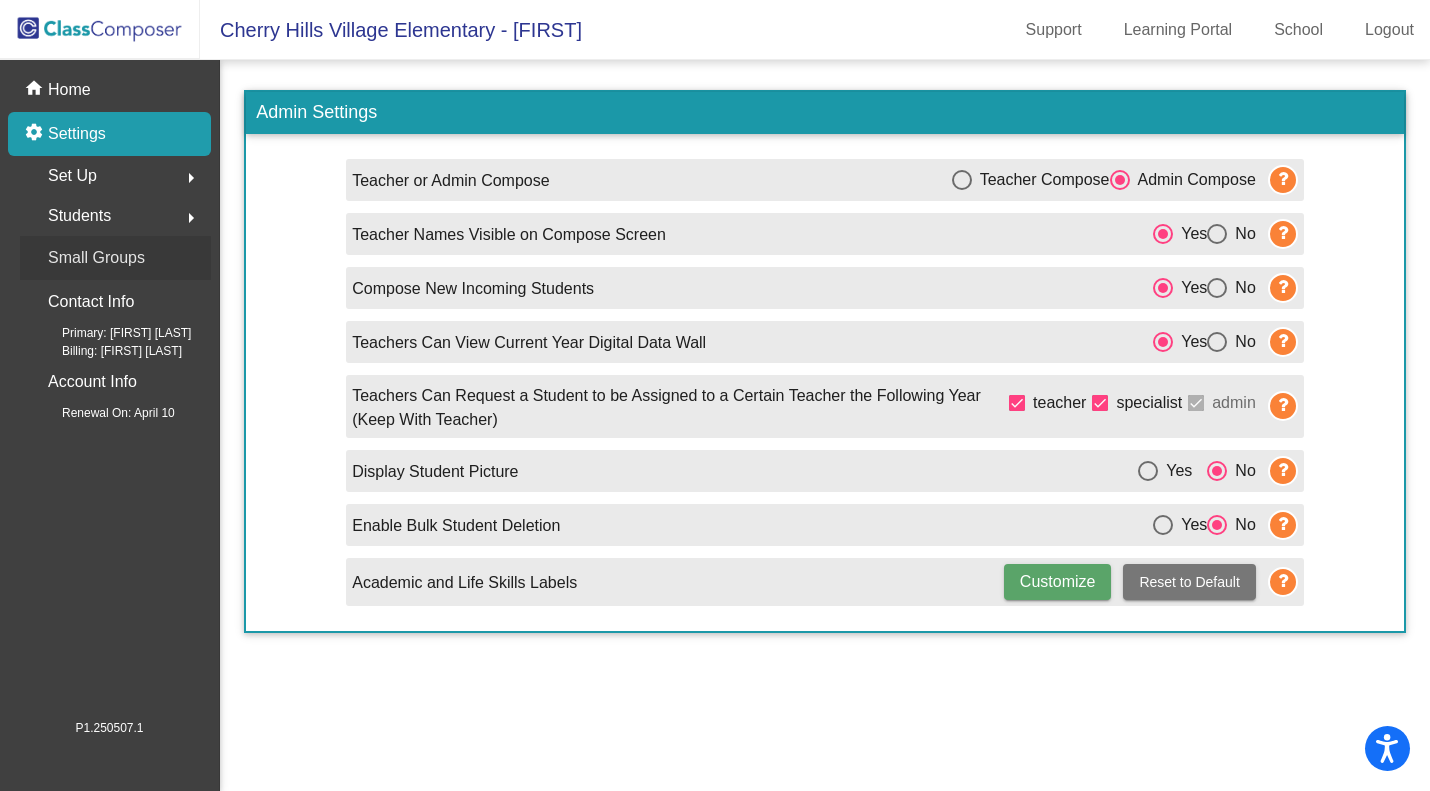 click on "Small Groups" 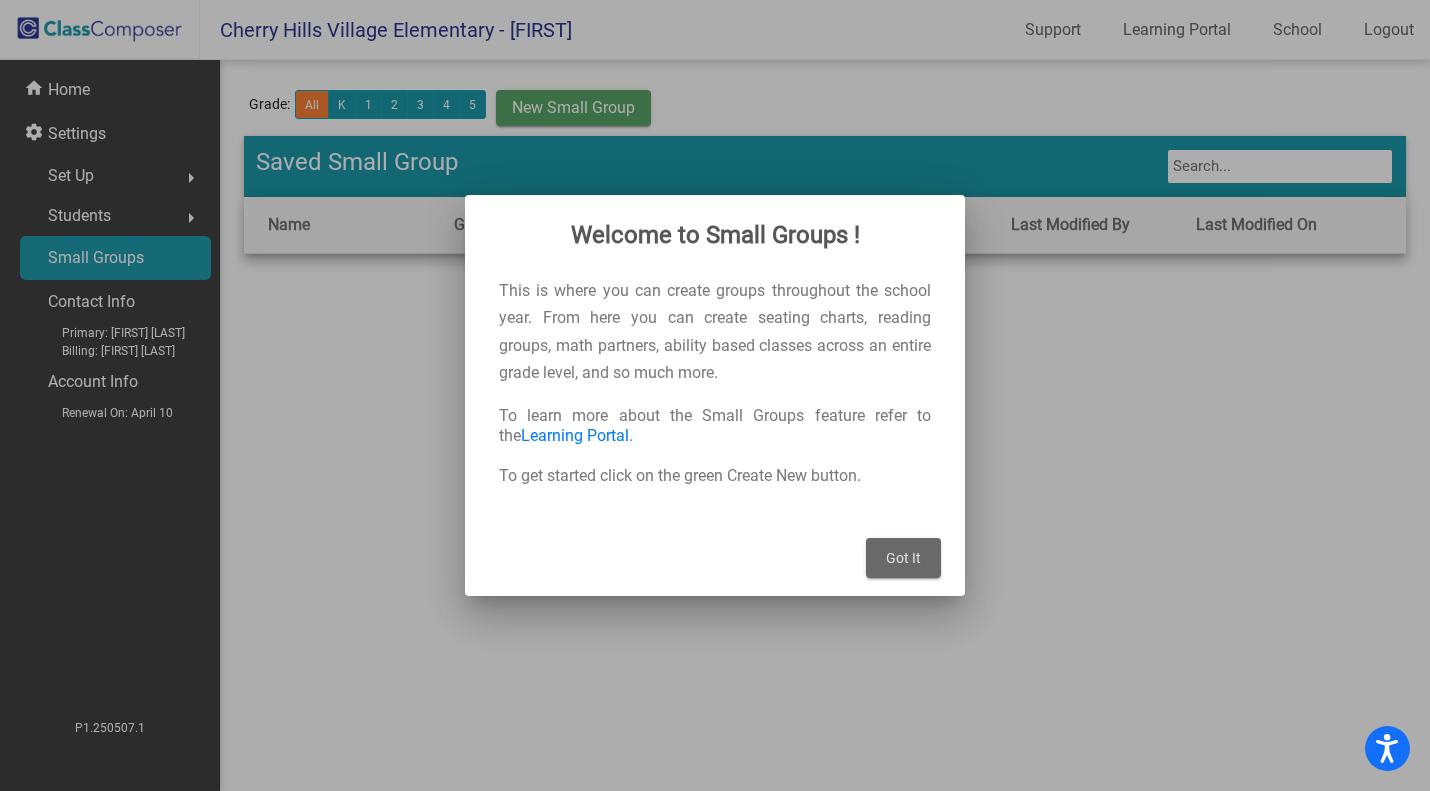 click on "Got It" at bounding box center [903, 558] 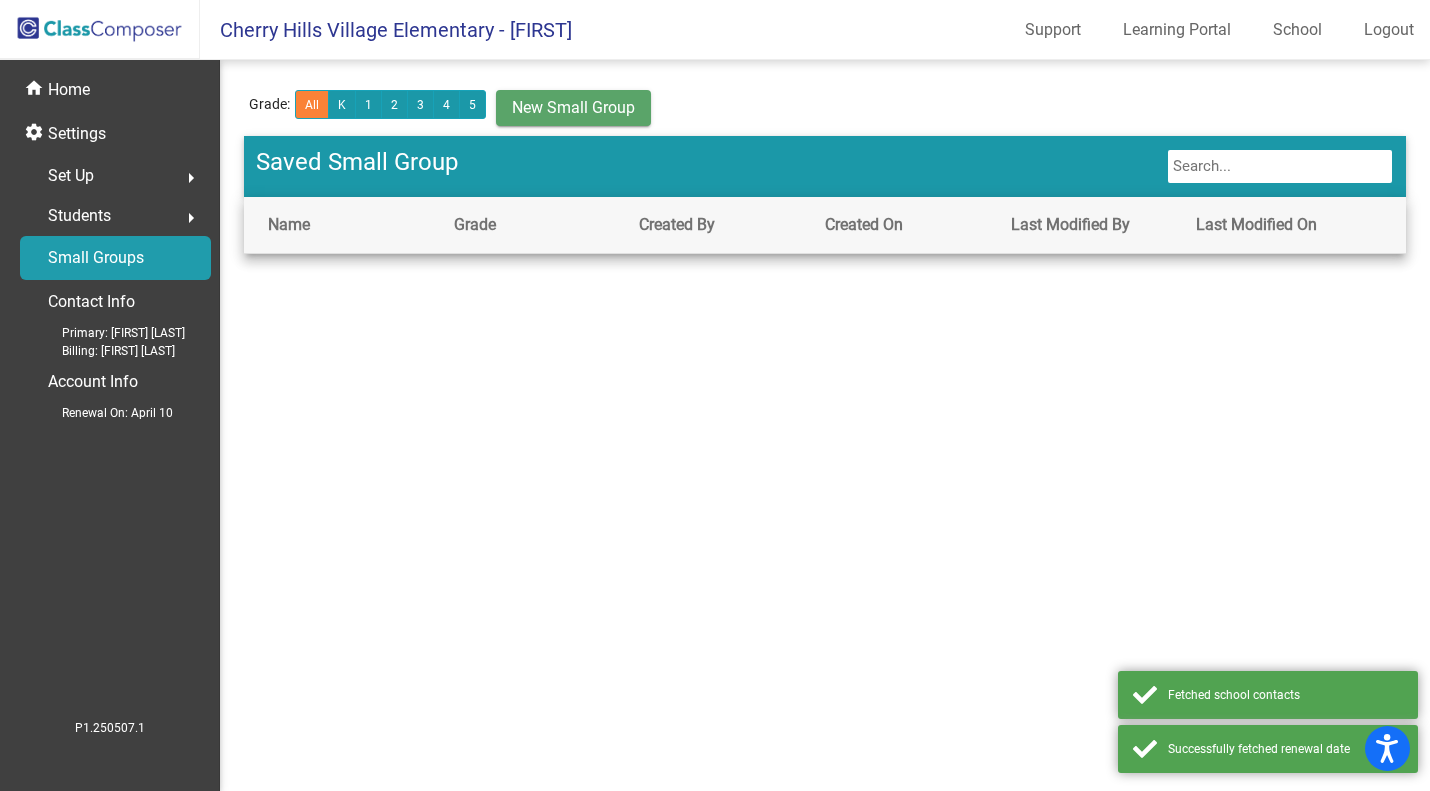 scroll, scrollTop: 0, scrollLeft: 0, axis: both 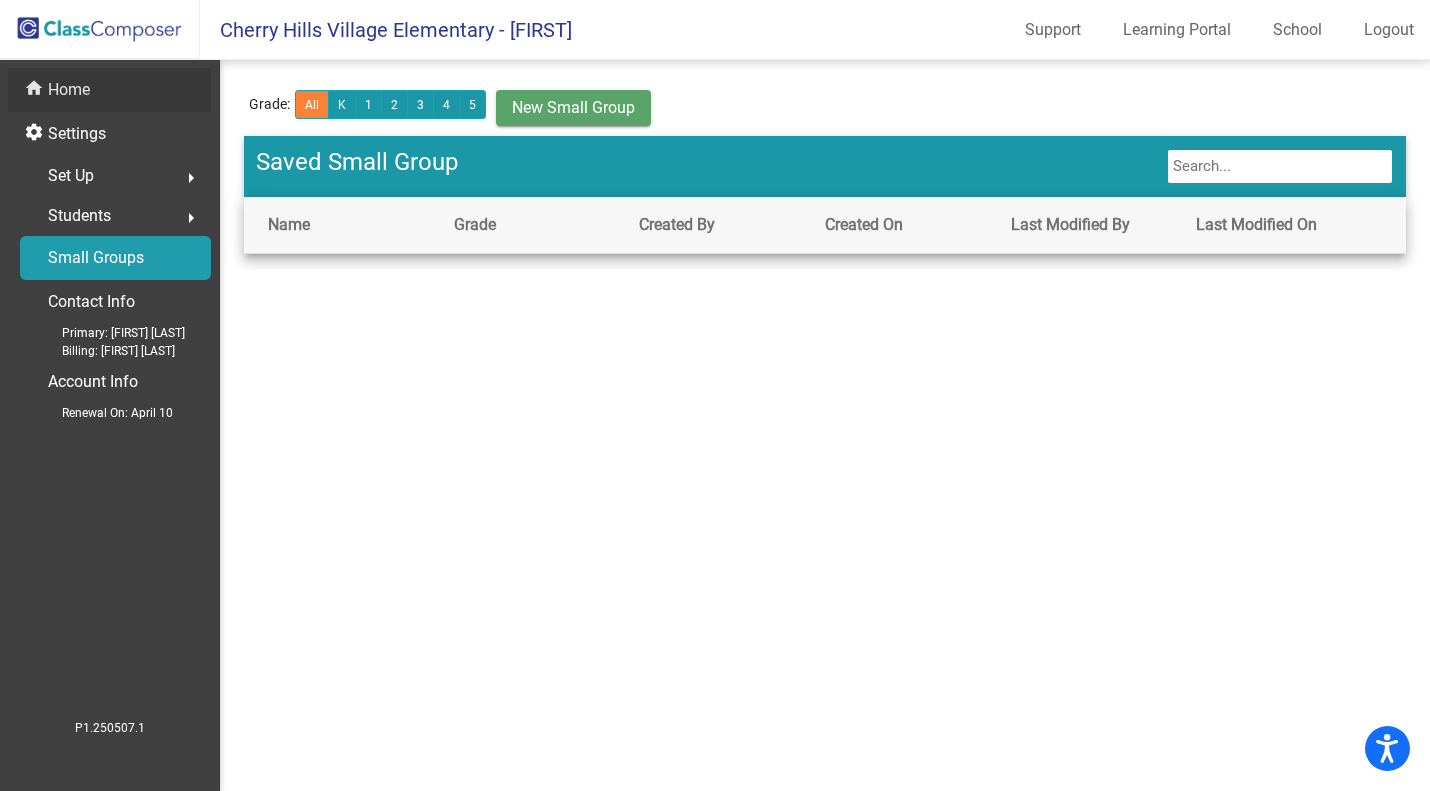 click on "home Home" 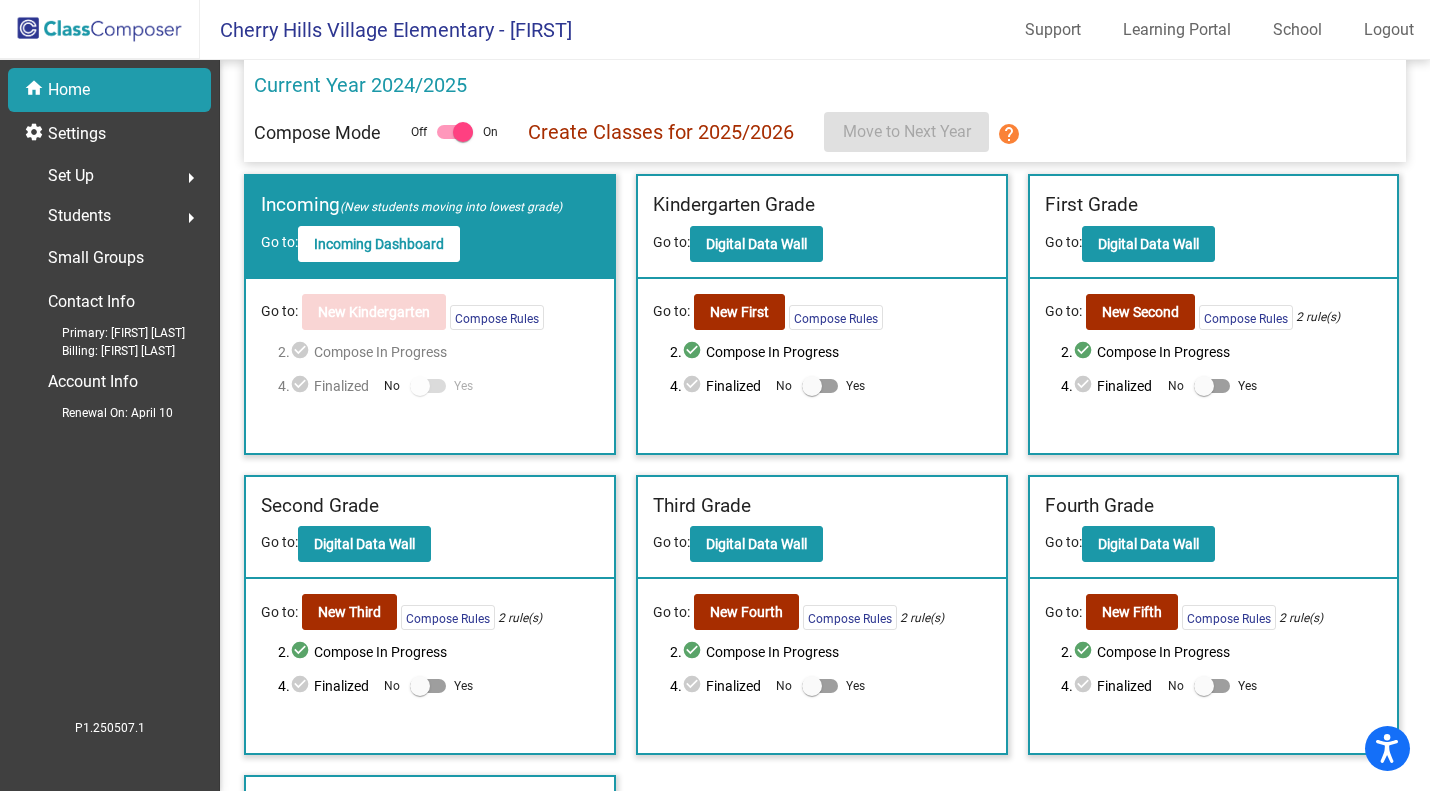 click at bounding box center [455, 132] 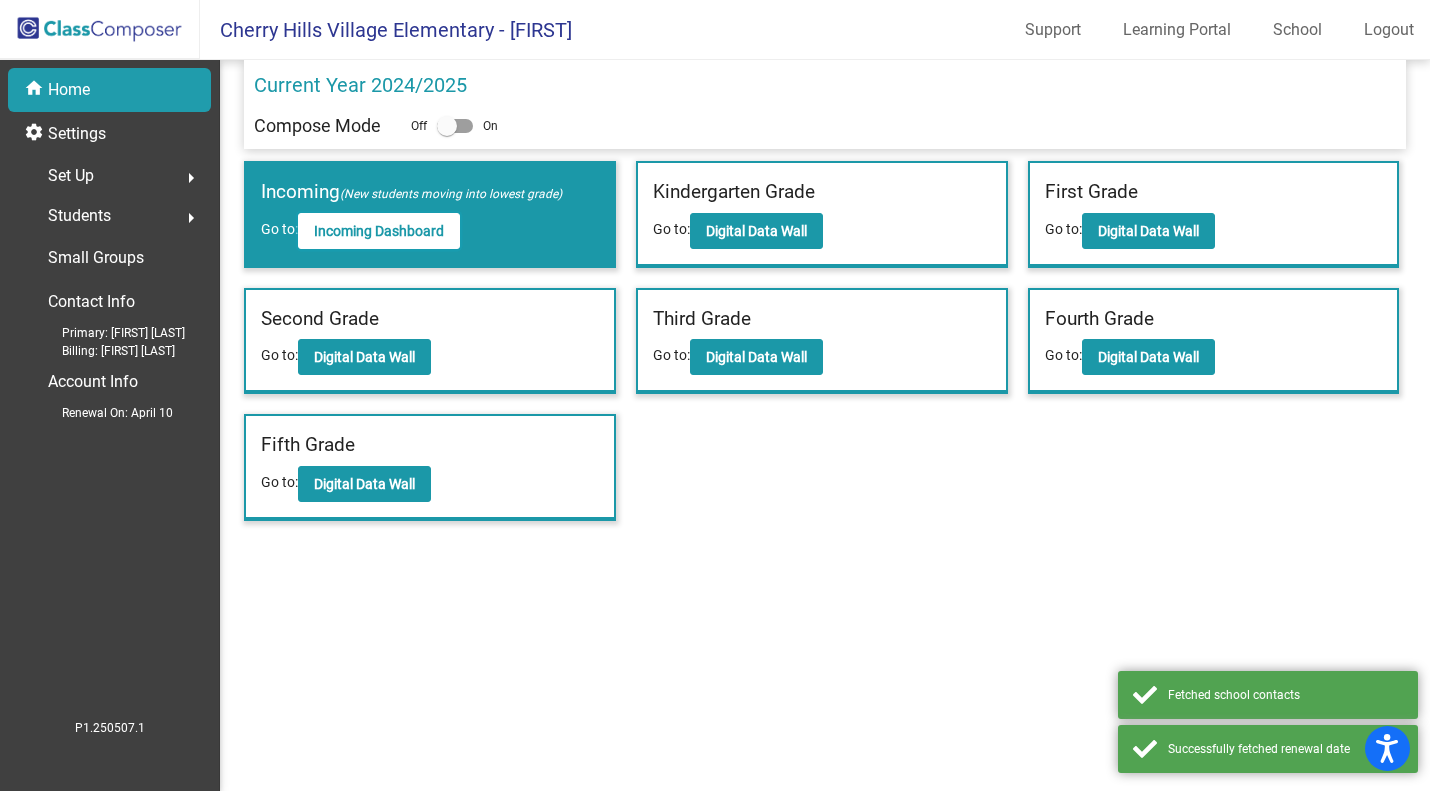 click on "Incoming Dashboard" 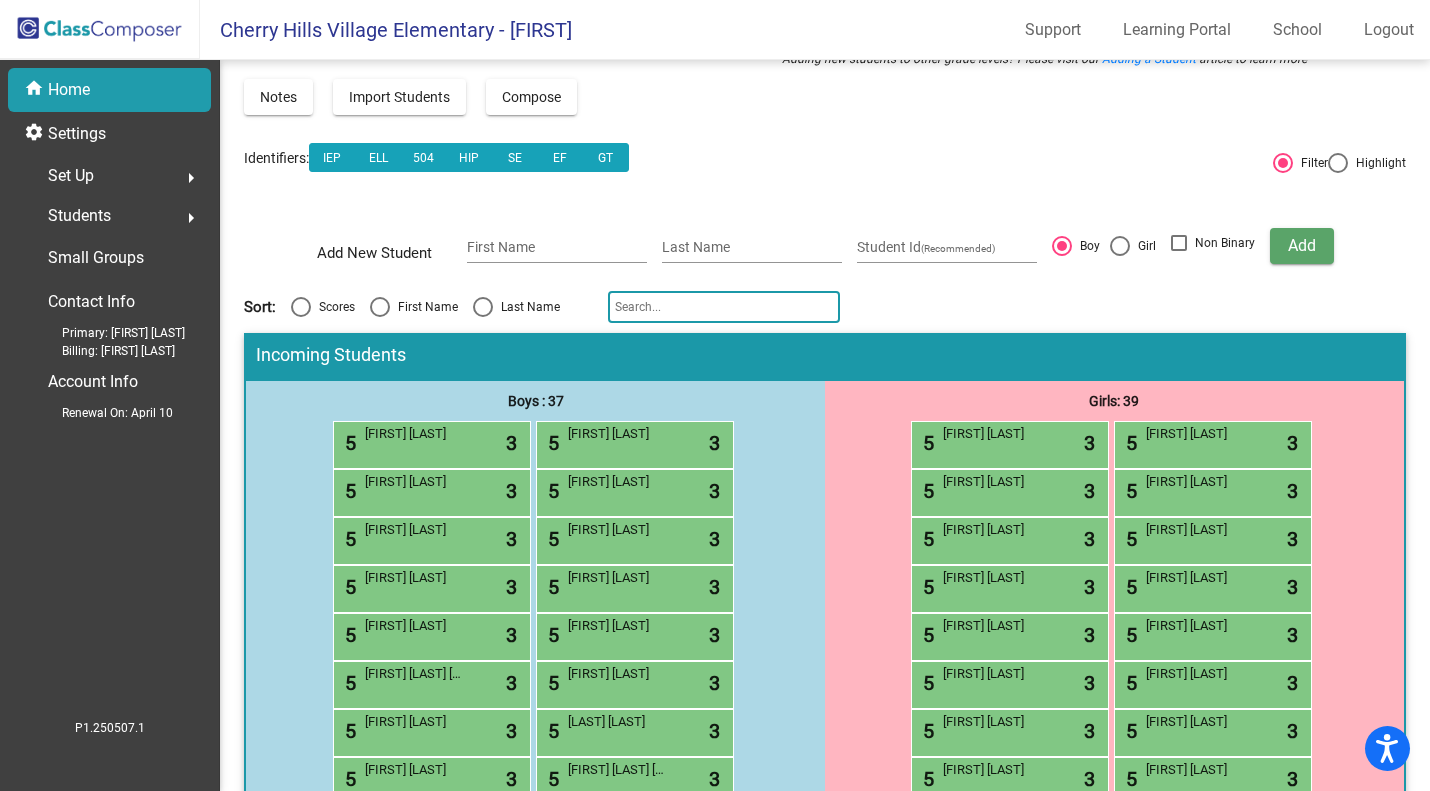 scroll, scrollTop: 0, scrollLeft: 0, axis: both 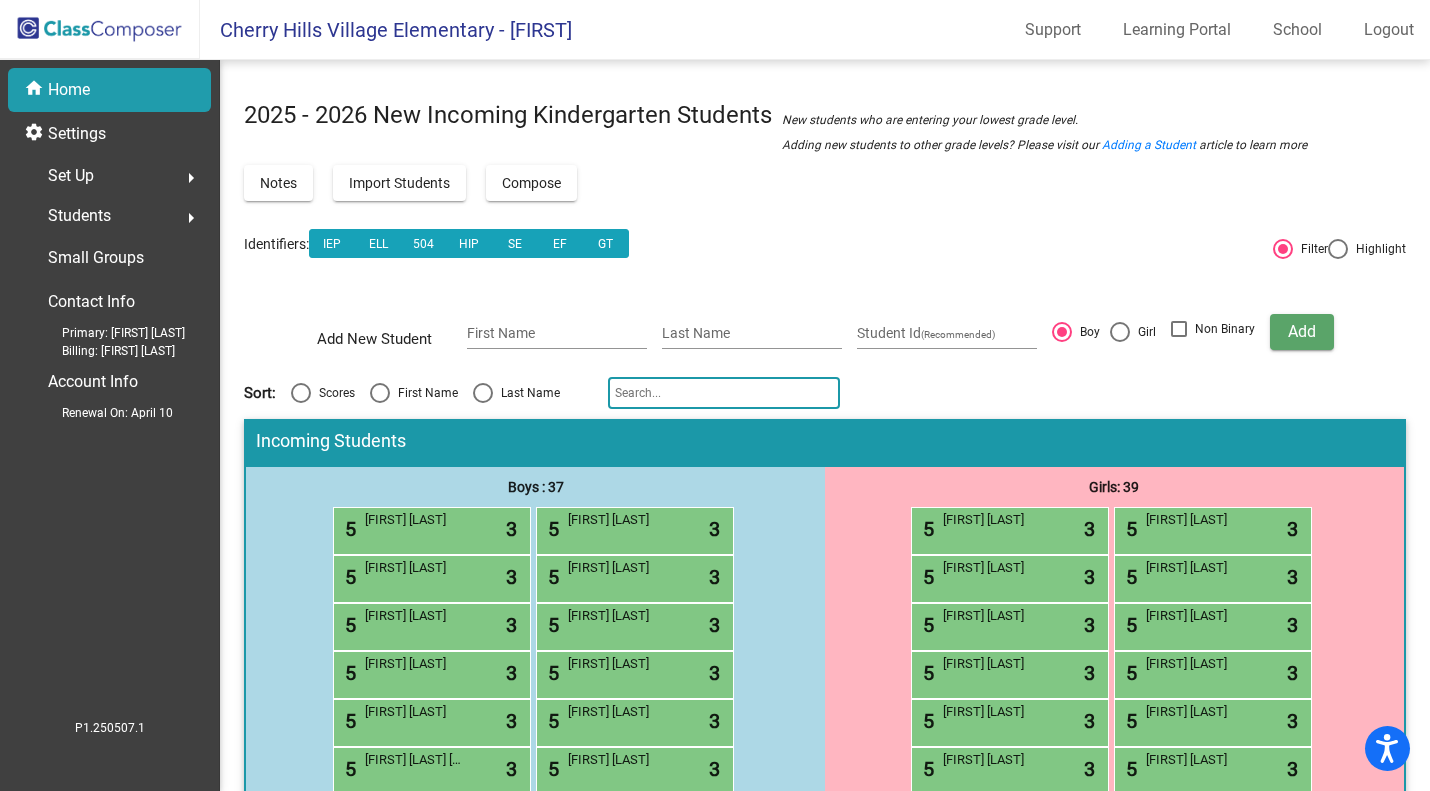 click on "5 Emma Agresta lock do_not_disturb_alt 3" at bounding box center [1007, 528] 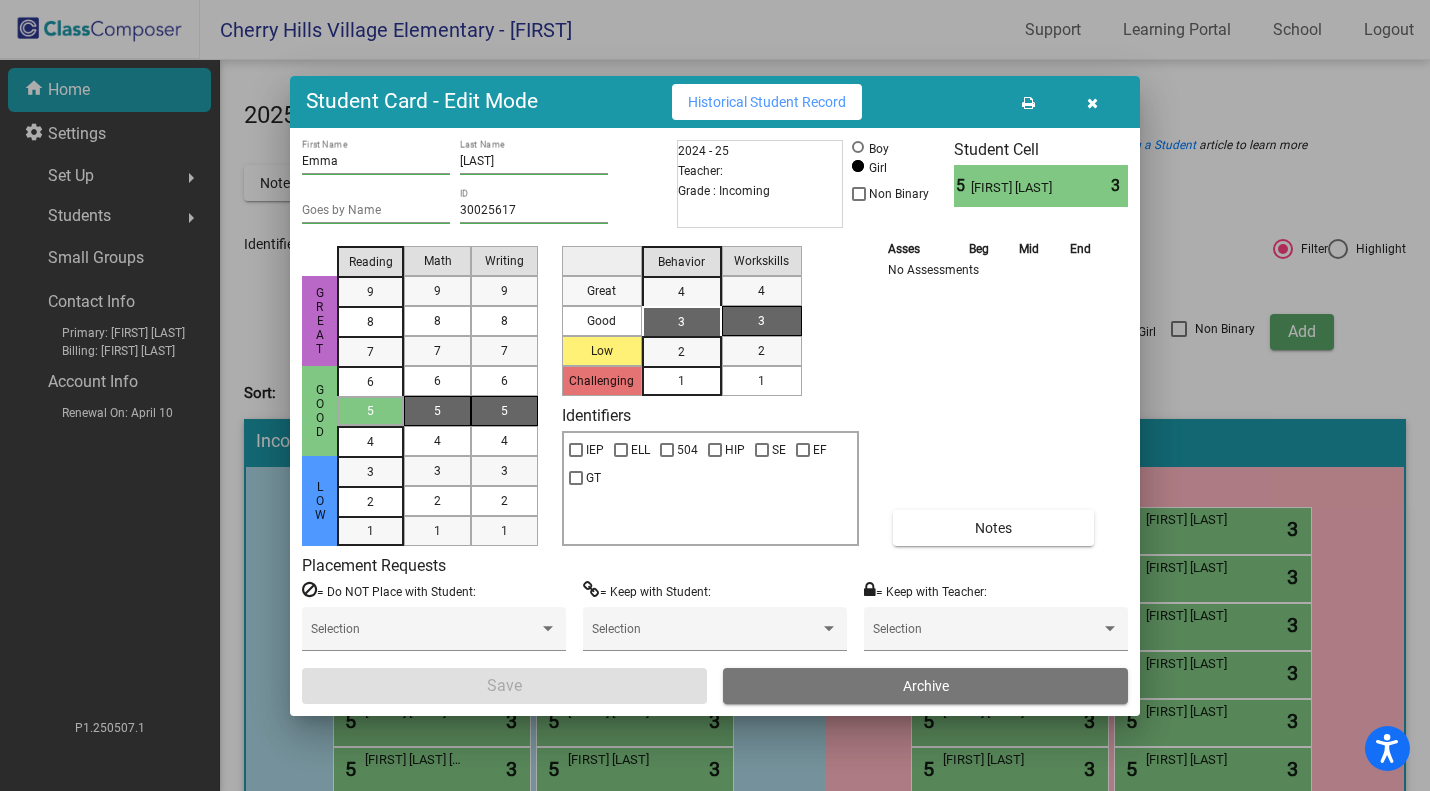 click at bounding box center (1092, 102) 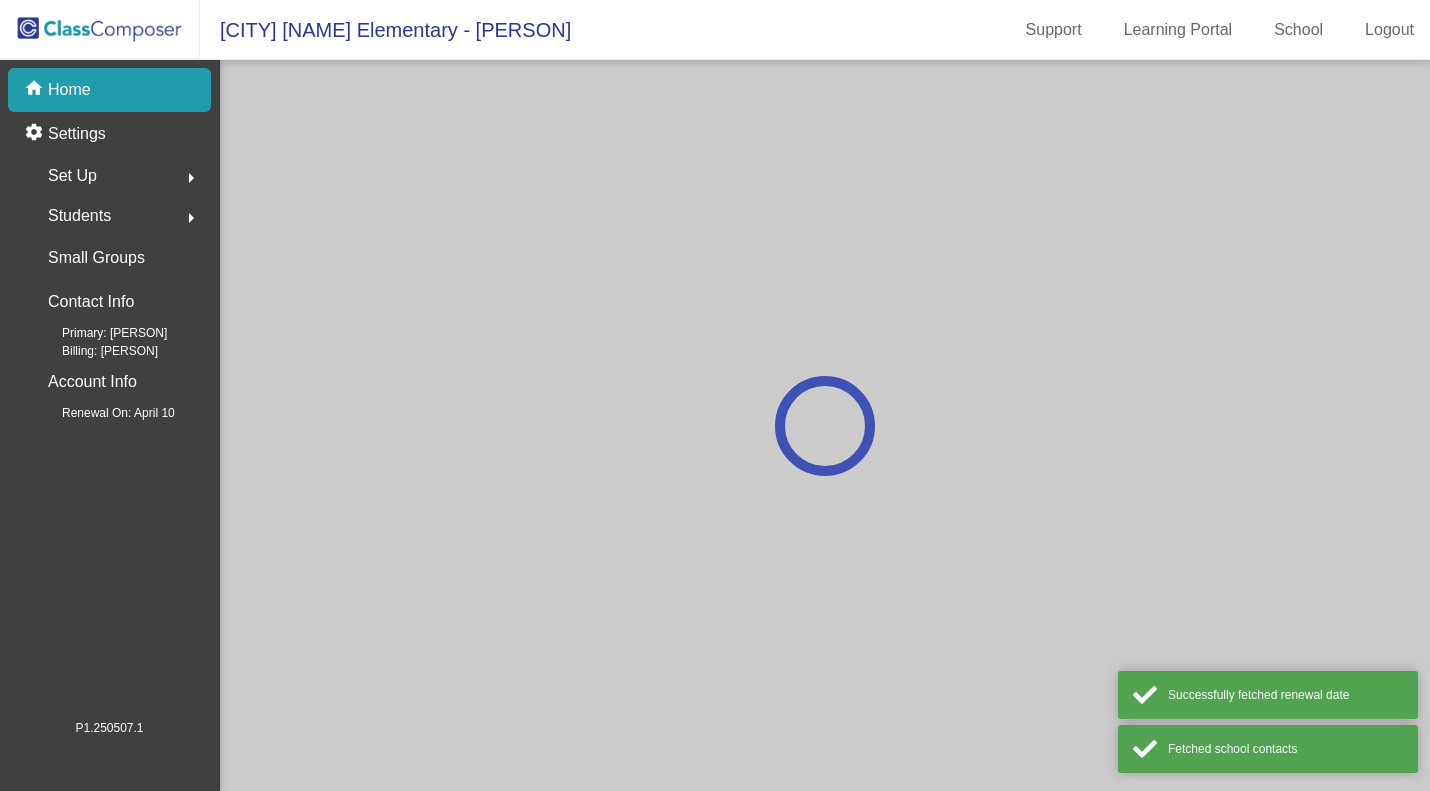 scroll, scrollTop: 0, scrollLeft: 0, axis: both 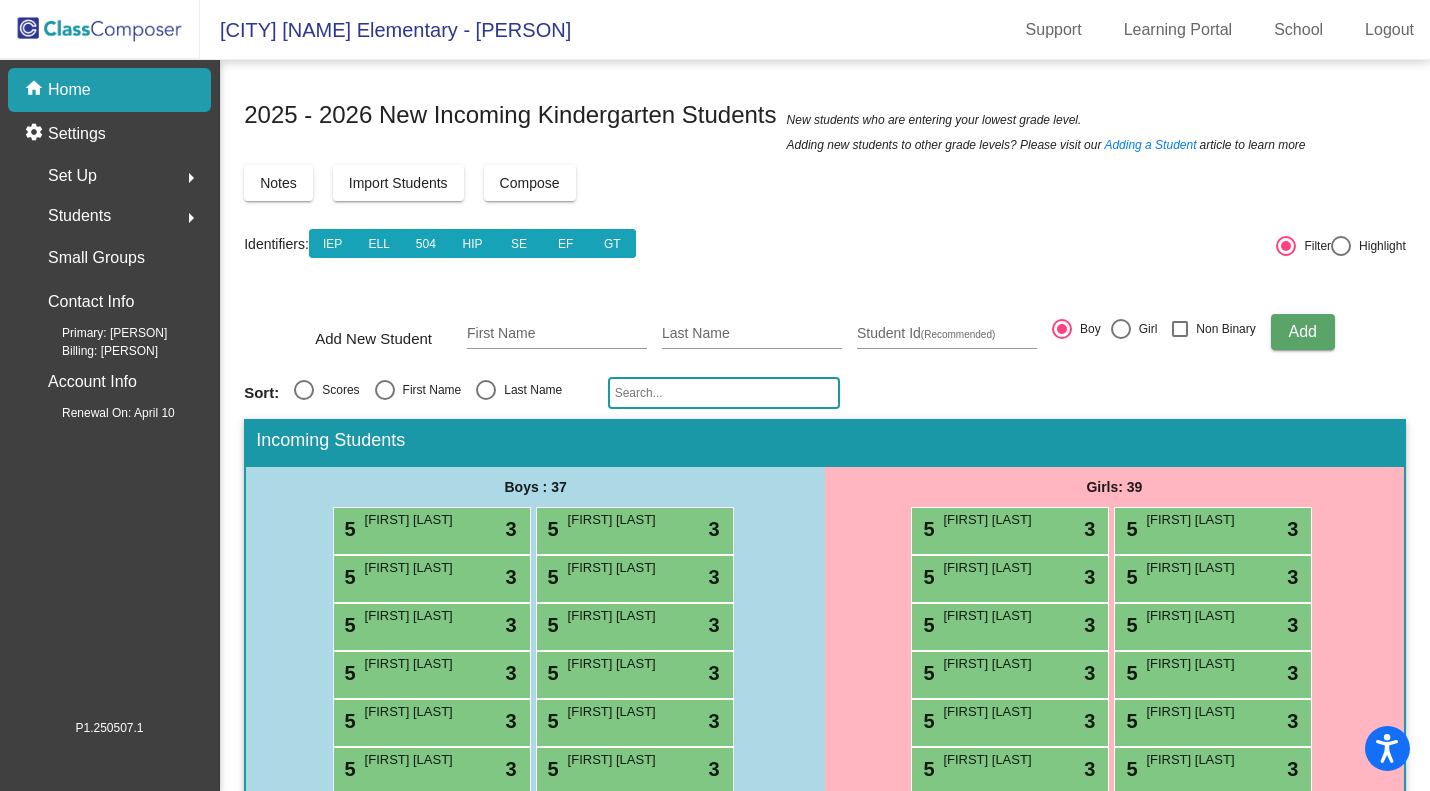 click on "Home" 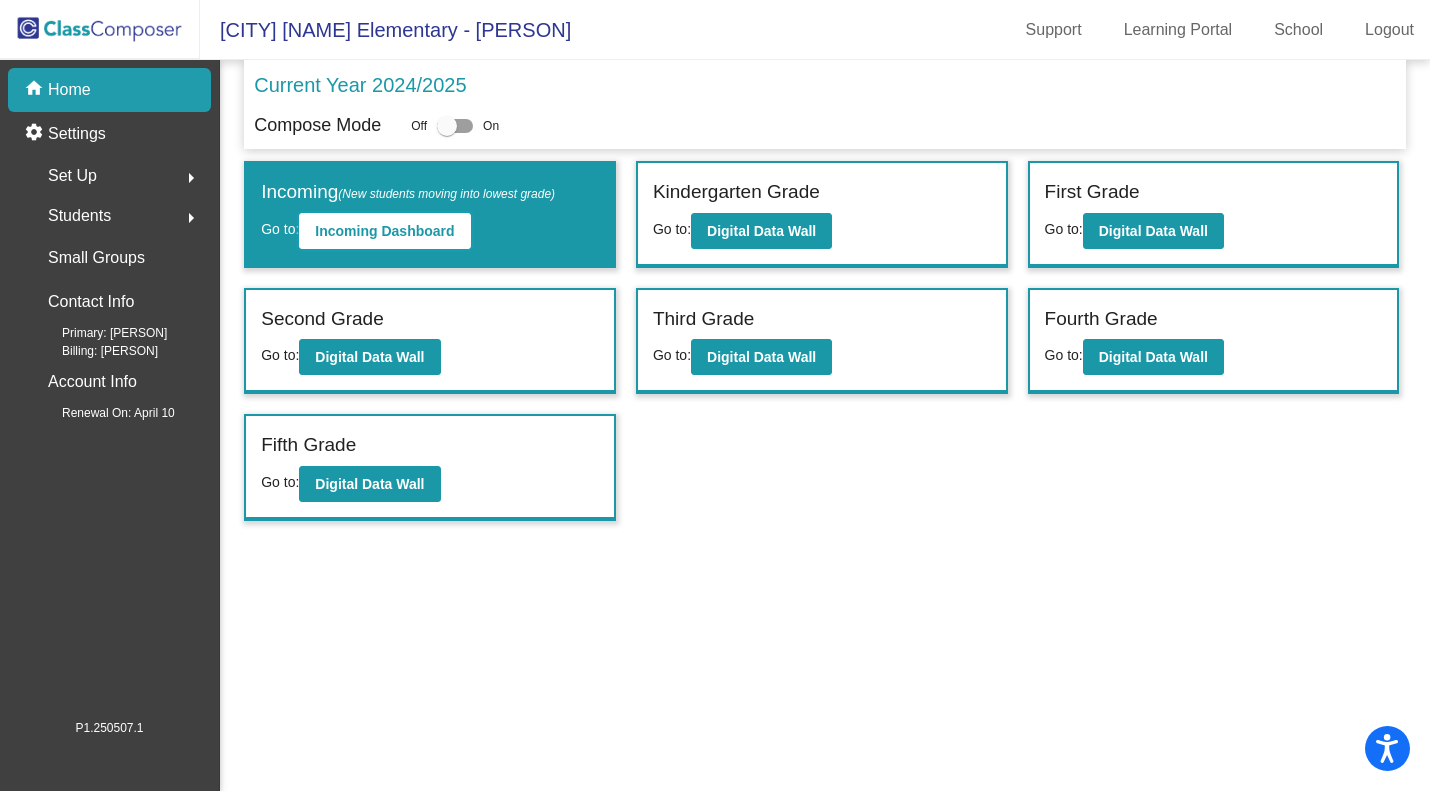 click on "Incoming Dashboard" 